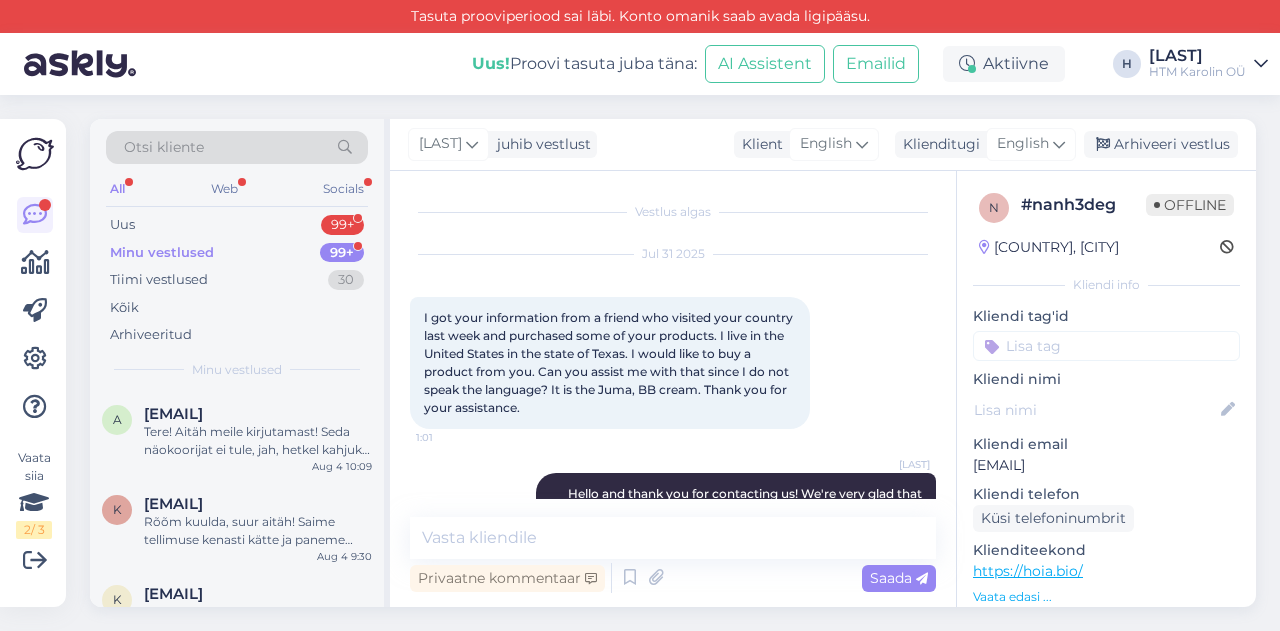 scroll, scrollTop: 0, scrollLeft: 0, axis: both 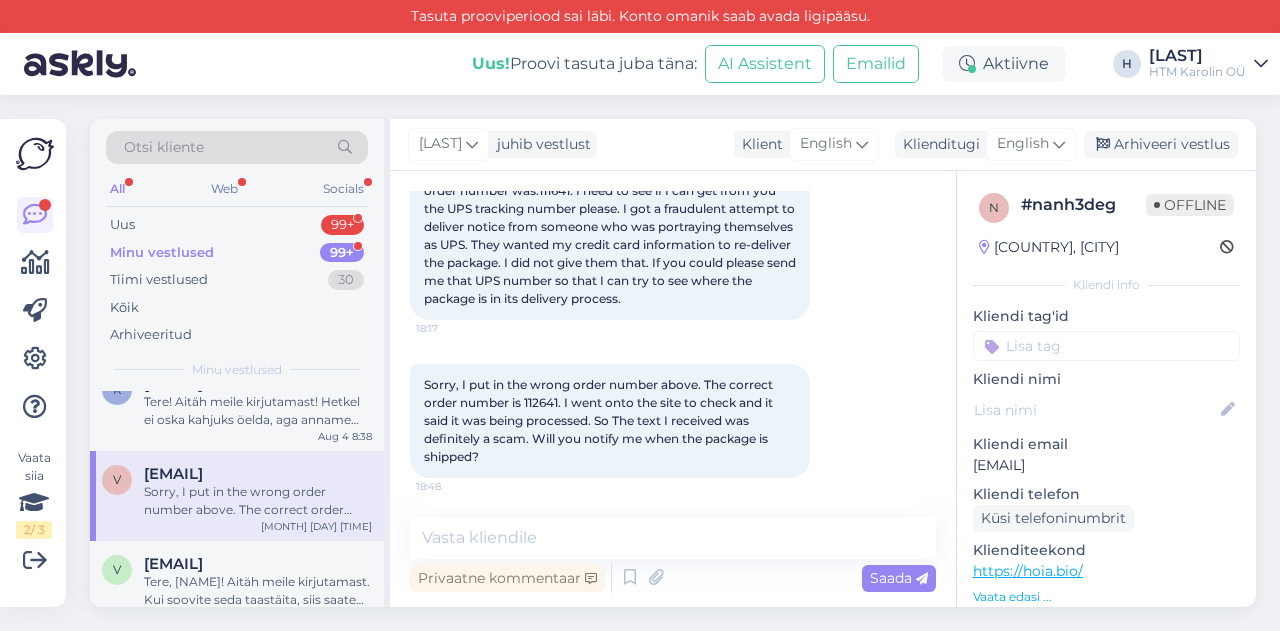drag, startPoint x: 1136, startPoint y: 457, endPoint x: 962, endPoint y: 459, distance: 174.01149 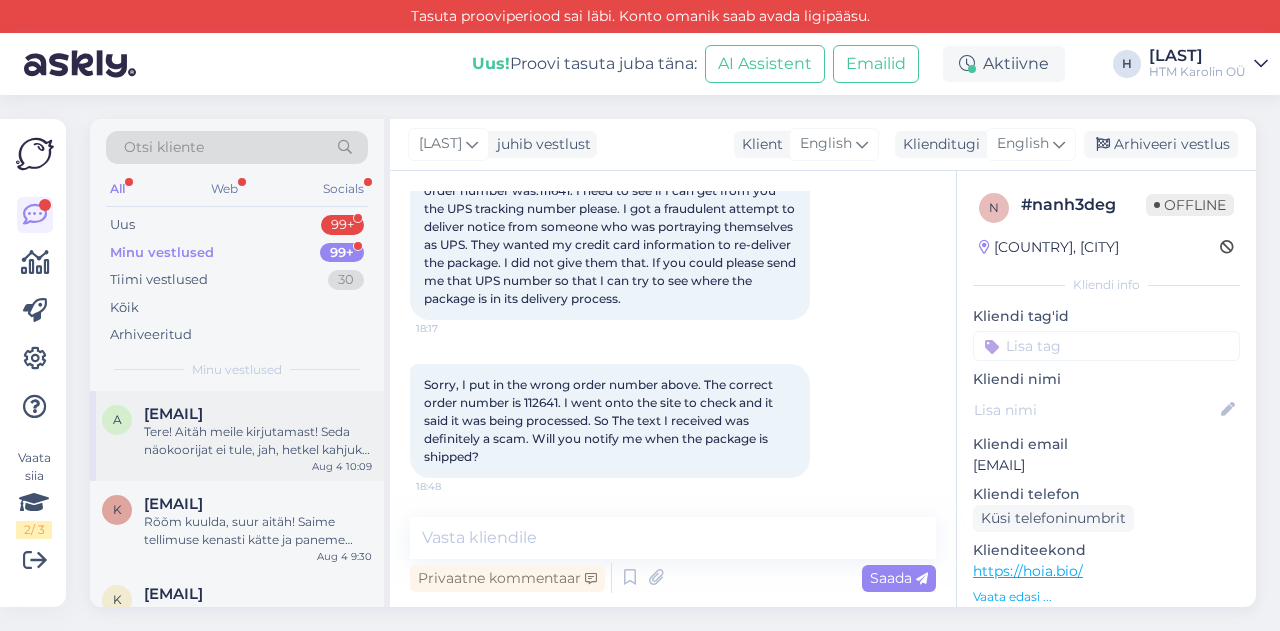 scroll, scrollTop: 100, scrollLeft: 0, axis: vertical 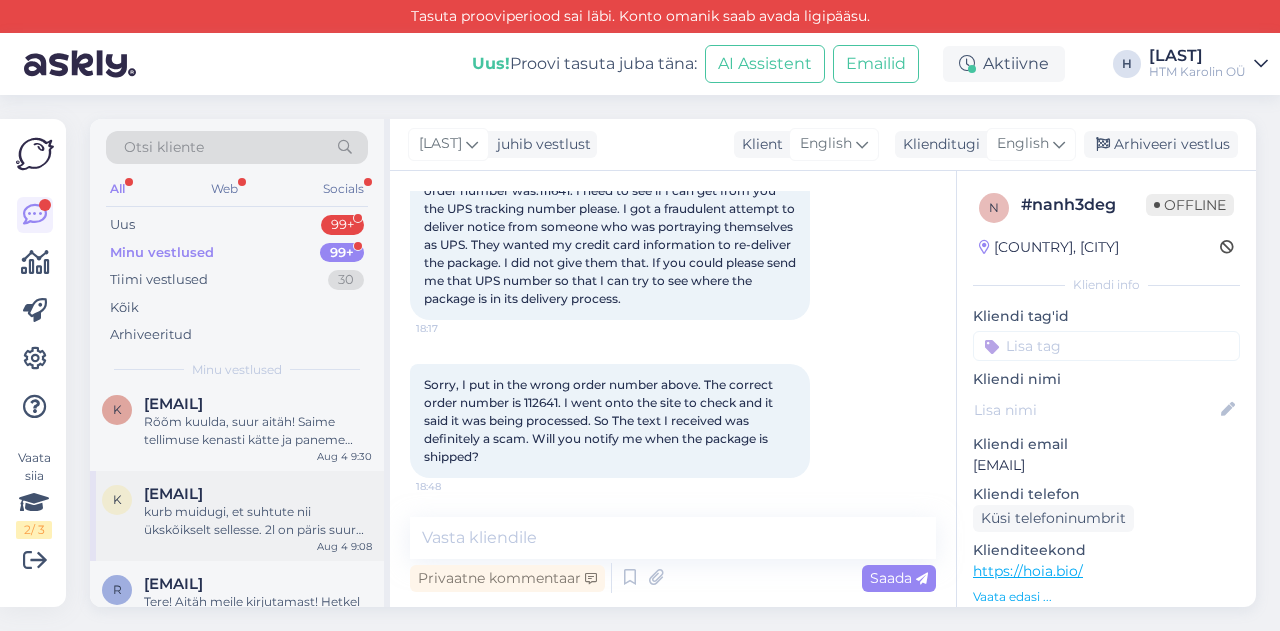 click on "kurb muidugi, et suhtute nii ükskõikselt sellesse. 2l on päris suur kogus ja ma pole rahul kuna see ei vasta sellele, mida tellisin" at bounding box center (258, 521) 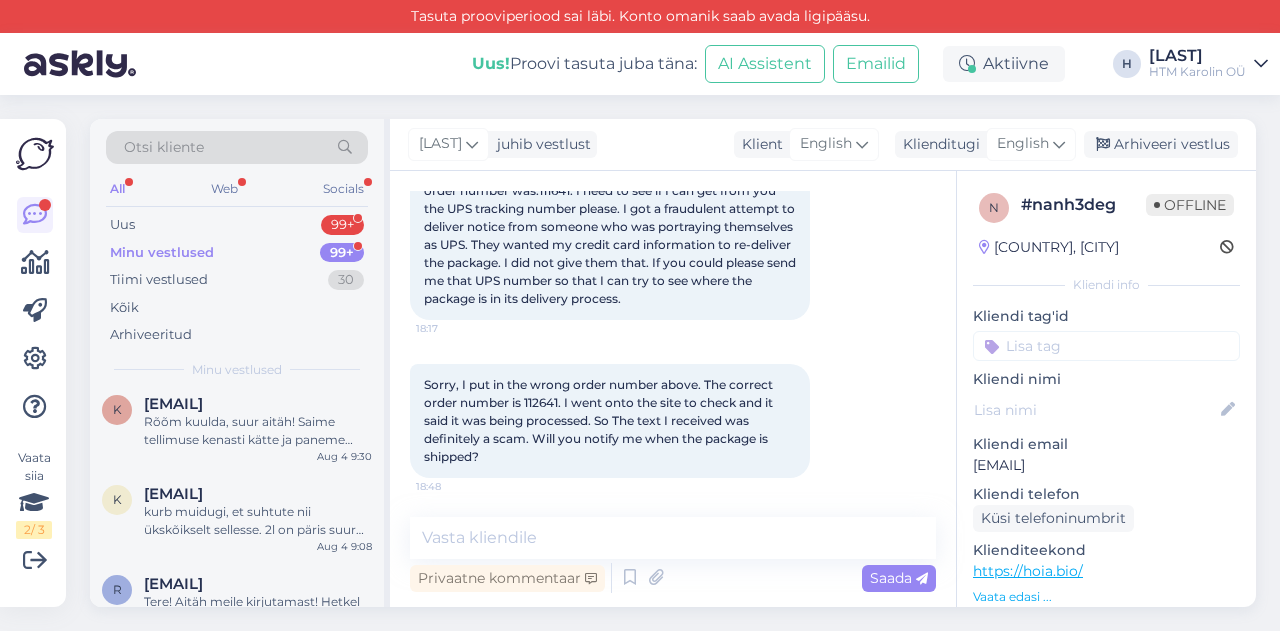 scroll, scrollTop: 1296, scrollLeft: 0, axis: vertical 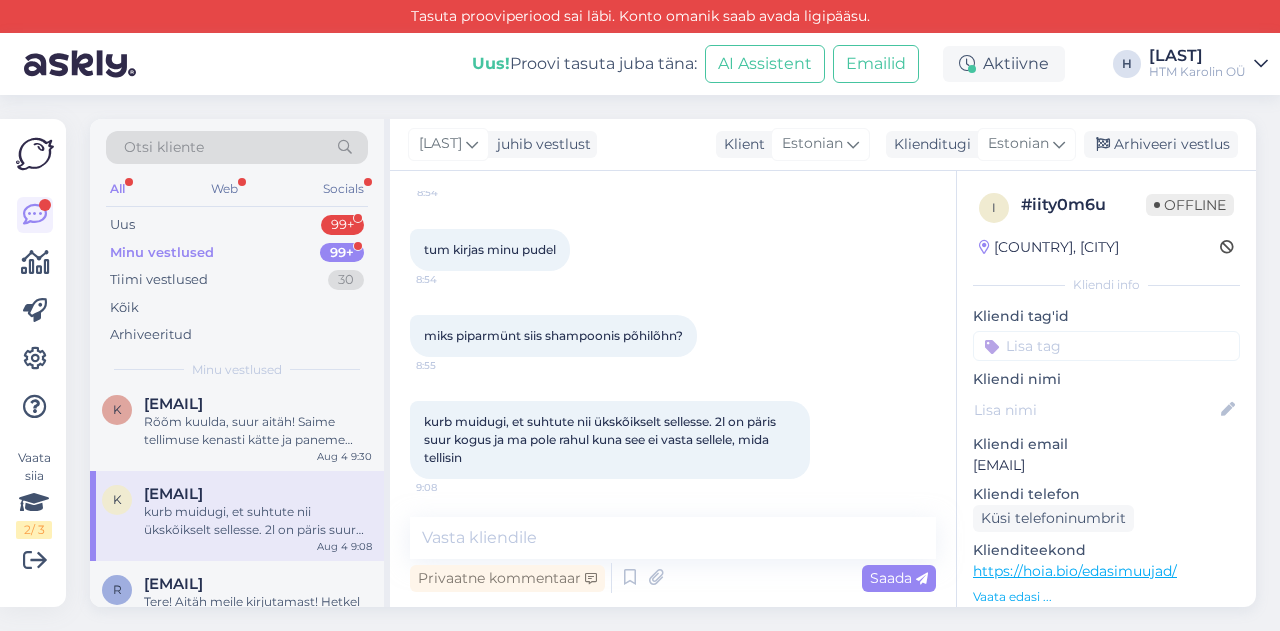 drag, startPoint x: 1140, startPoint y: 461, endPoint x: 974, endPoint y: 466, distance: 166.07529 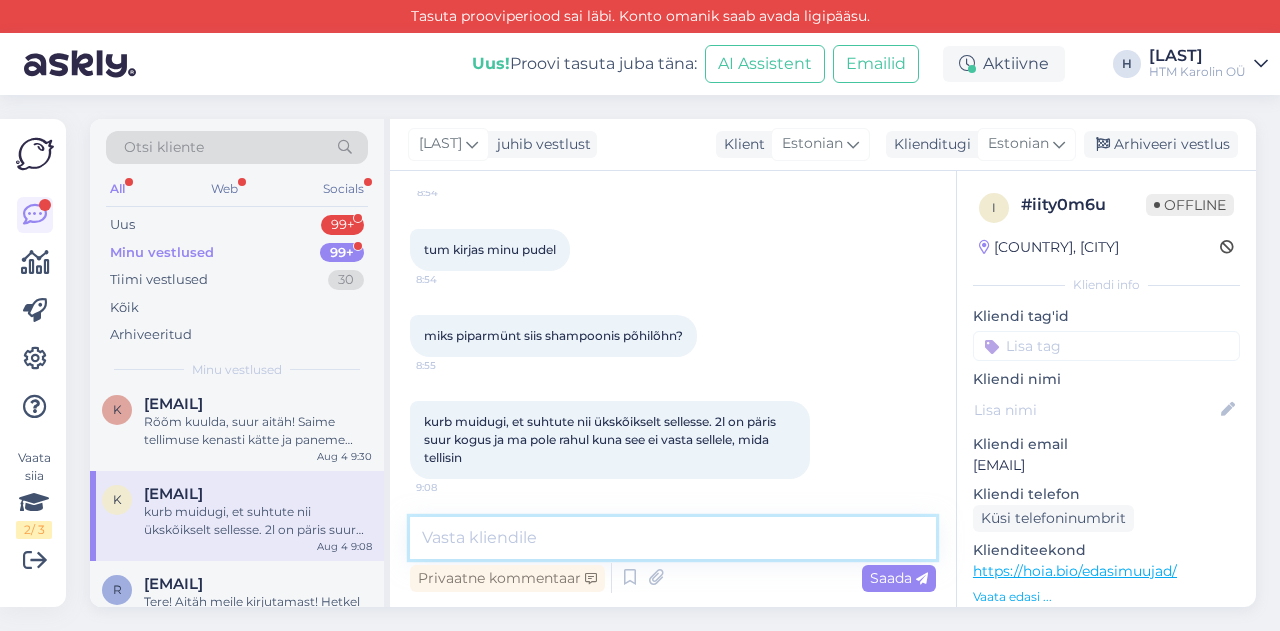 click at bounding box center [673, 538] 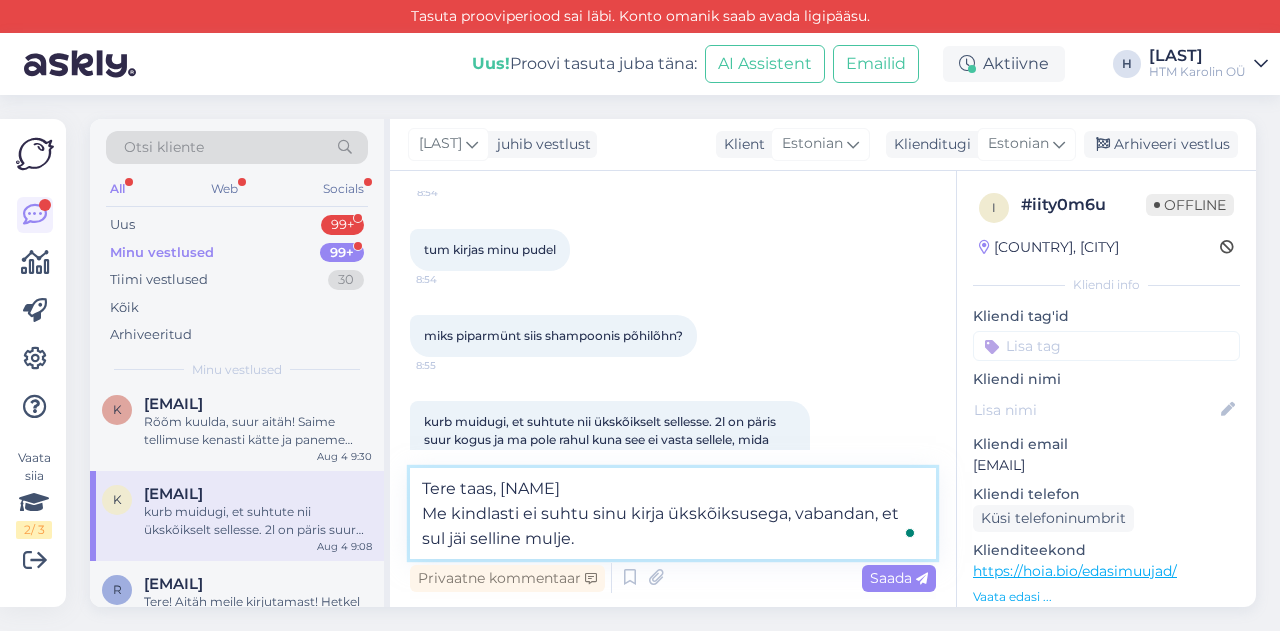 paste on "kundlasti ei suhtu me tema muresse ükskõiksusega ja meile on oluline, et kõik kliendid oleksid rahul." 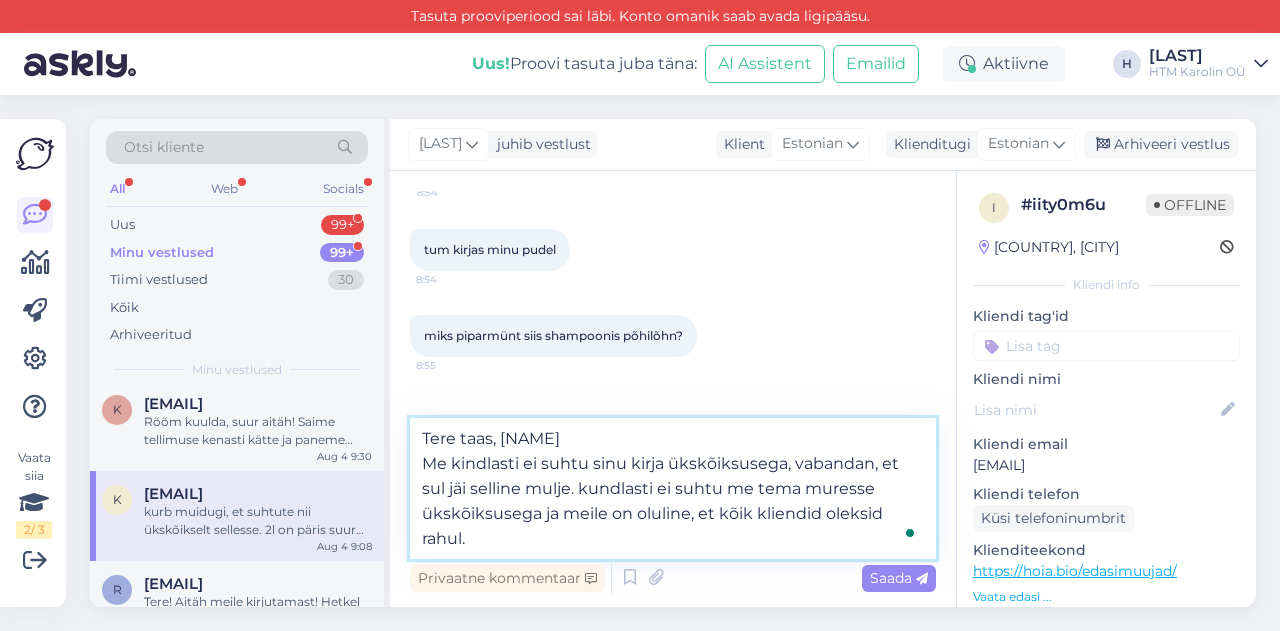 drag, startPoint x: 665, startPoint y: 470, endPoint x: 634, endPoint y: 466, distance: 31.257 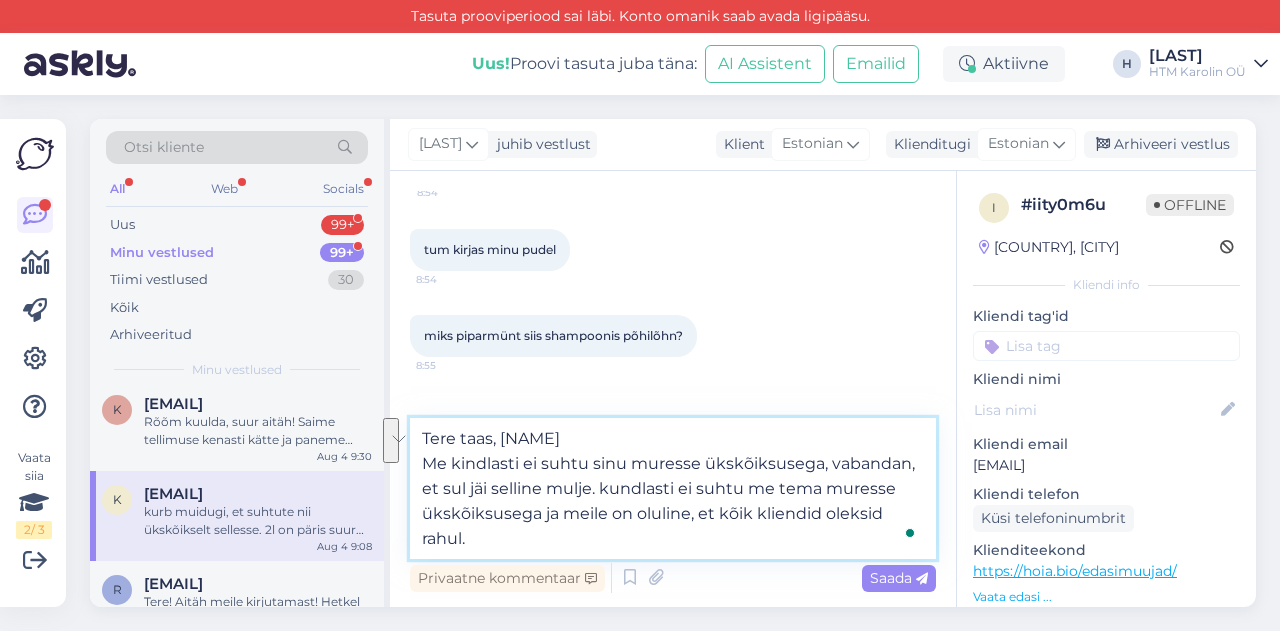 drag, startPoint x: 602, startPoint y: 490, endPoint x: 572, endPoint y: 523, distance: 44.598206 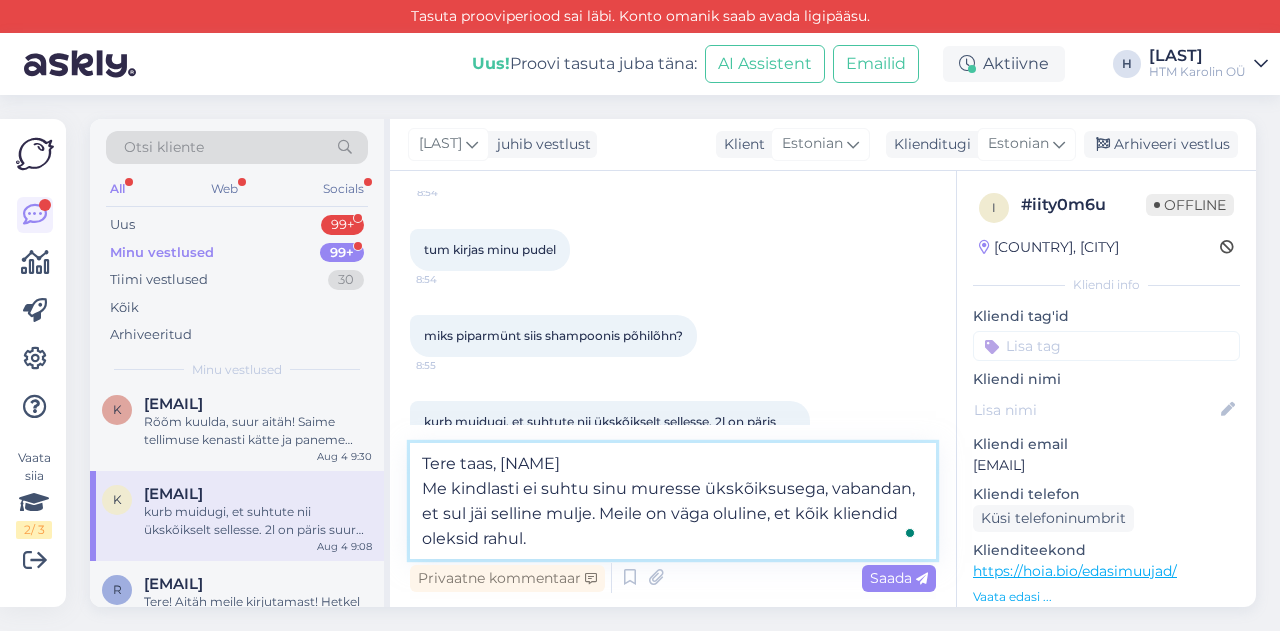 click on "Tere taas, [NAME]
Me kindlasti ei suhtu sinu muresse ükskõiksusega, vabandan, et sul jäi selline mulje. Meile on väga oluline, et kõik kliendid oleksid rahul." at bounding box center [673, 501] 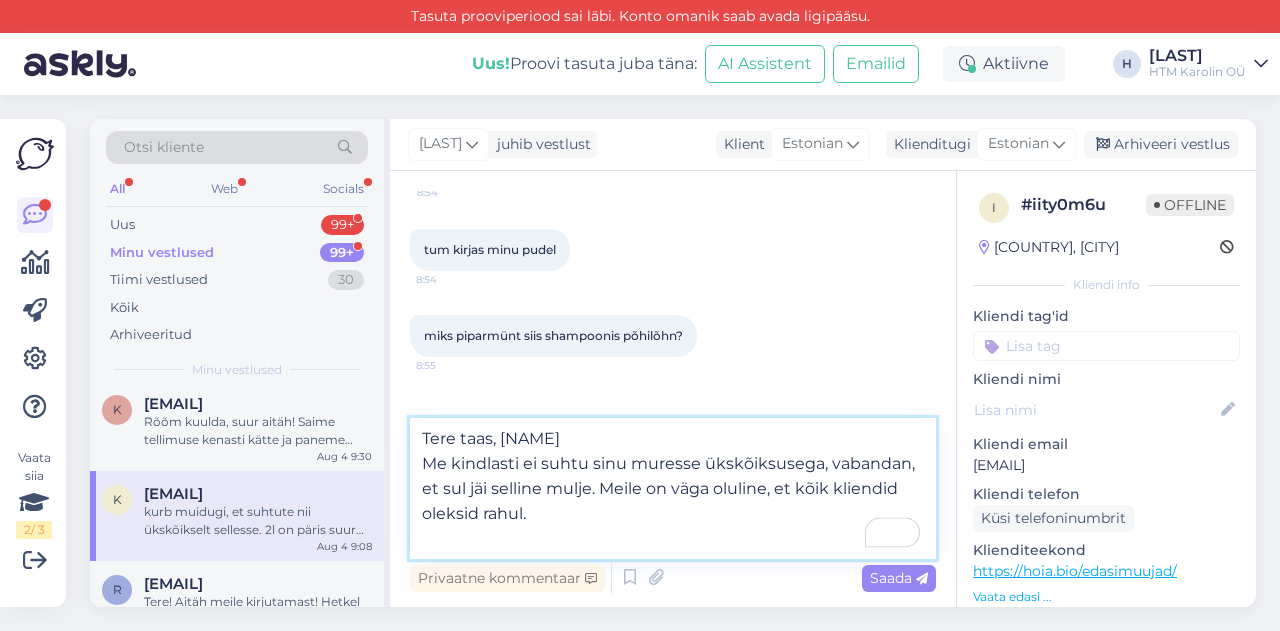 click on "Tere taas, [NAME]
Me kindlasti ei suhtu sinu muresse ükskõiksusega, vabandan, et sul jäi selline mulje. Meile on väga oluline, et kõik kliendid oleksid rahul." at bounding box center [673, 488] 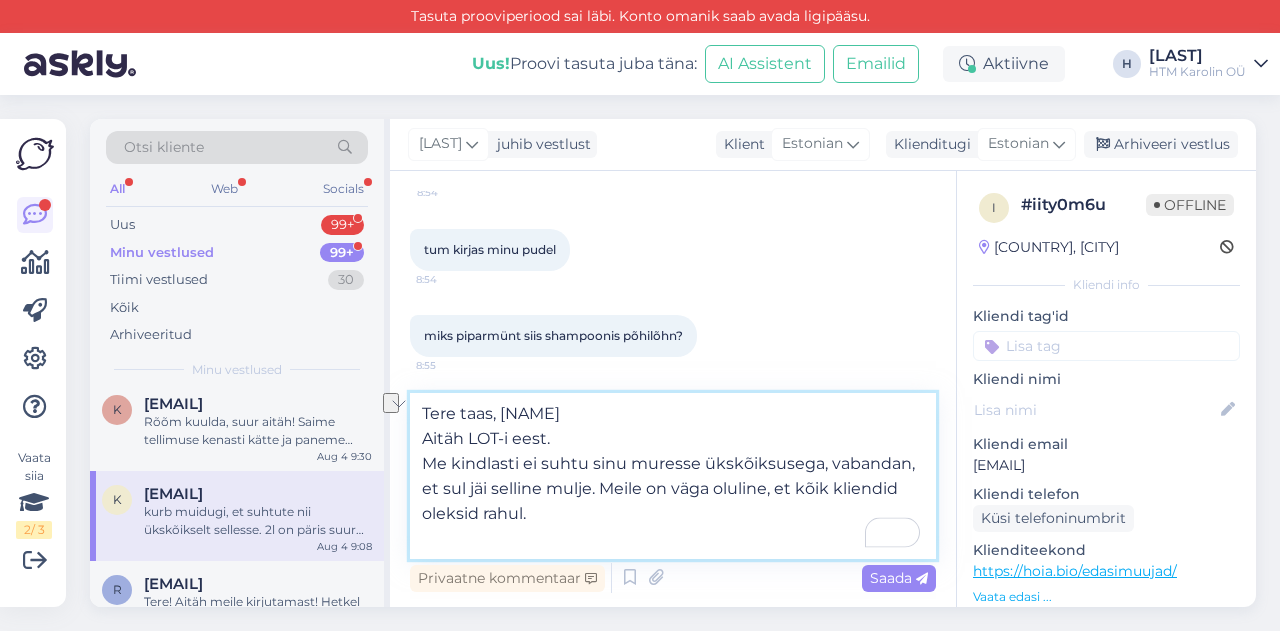drag, startPoint x: 594, startPoint y: 442, endPoint x: 418, endPoint y: 439, distance: 176.02557 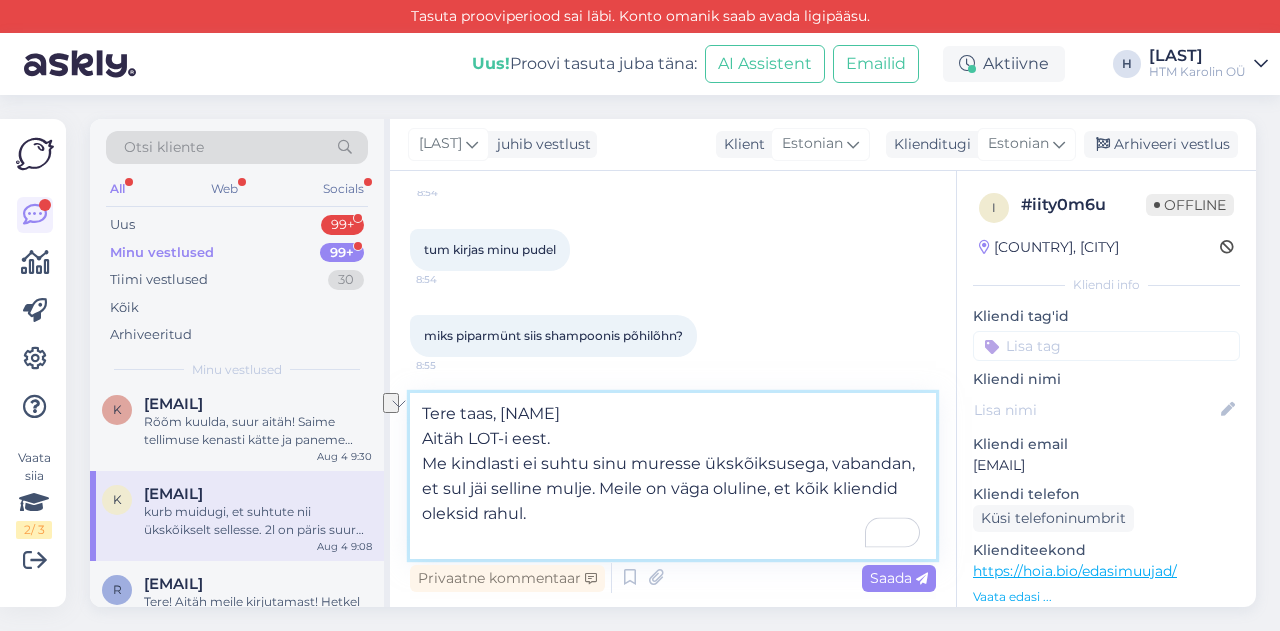 click on "Tere taas, [NAME]
Aitäh LOT-i eest.
Me kindlasti ei suhtu sinu muresse ükskõiksusega, vabandan, et sul jäi selline mulje. Meile on väga oluline, et kõik kliendid oleksid rahul." at bounding box center [673, 476] 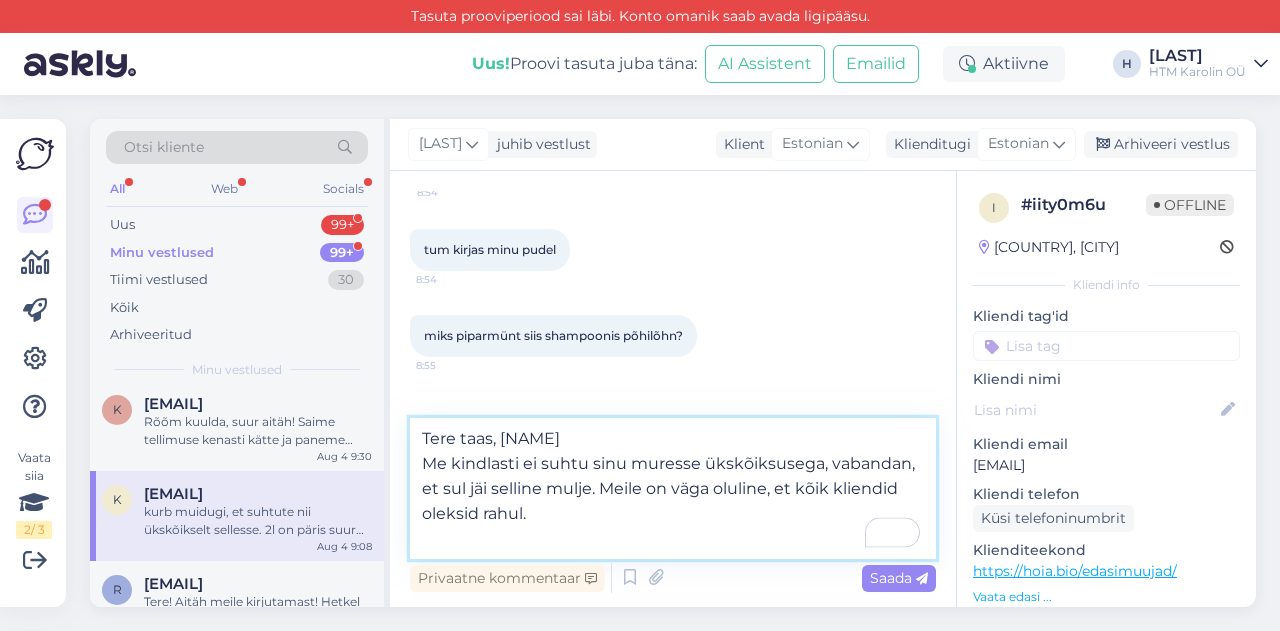 click on "Tere taas, [NAME]
Me kindlasti ei suhtu sinu muresse ükskõiksusega, vabandan, et sul jäi selline mulje. Meile on väga oluline, et kõik kliendid oleksid rahul." at bounding box center [673, 488] 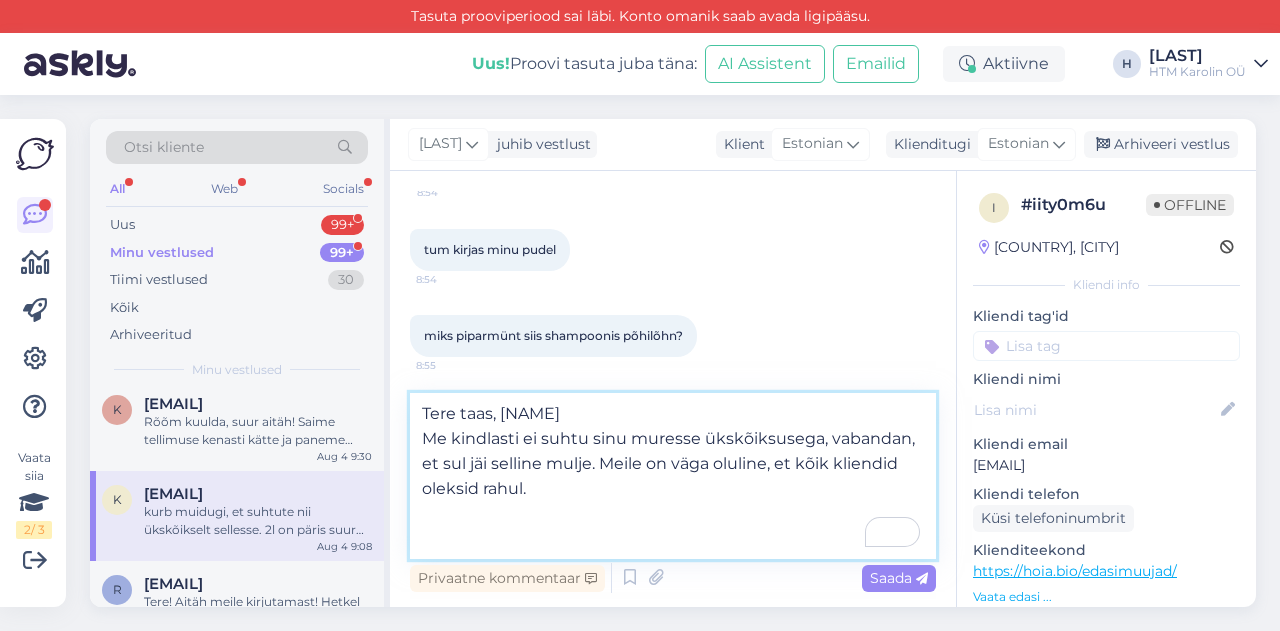 paste on "palufe tal tagasi saata see sampoon, vaatame ja nuusutame üle ja vaatame, kas midagi on valesti läinud ja kui on siiski meil laos olev partii sama lõhnaga, mis tema piparmyndine variant, siis võime raha tagasi kanda. Kui siiski on juhtunud eksitus ja sampoon on läinud vale sildiga, siis saadame asemele lavendli pma" 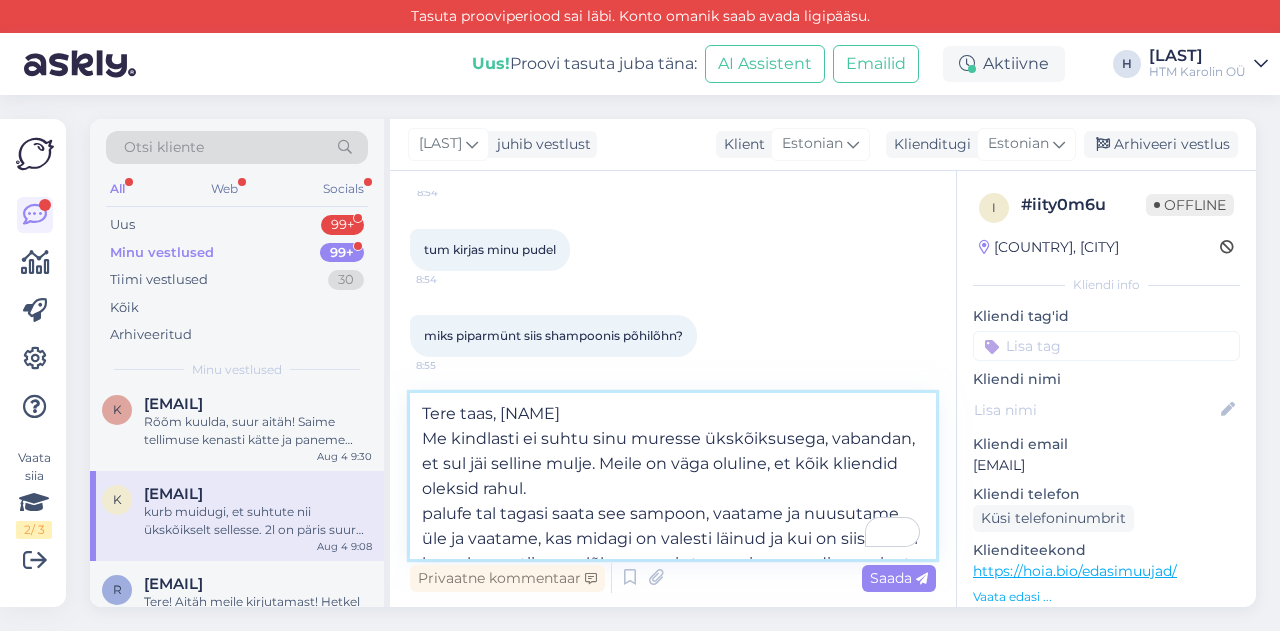 scroll, scrollTop: 75, scrollLeft: 0, axis: vertical 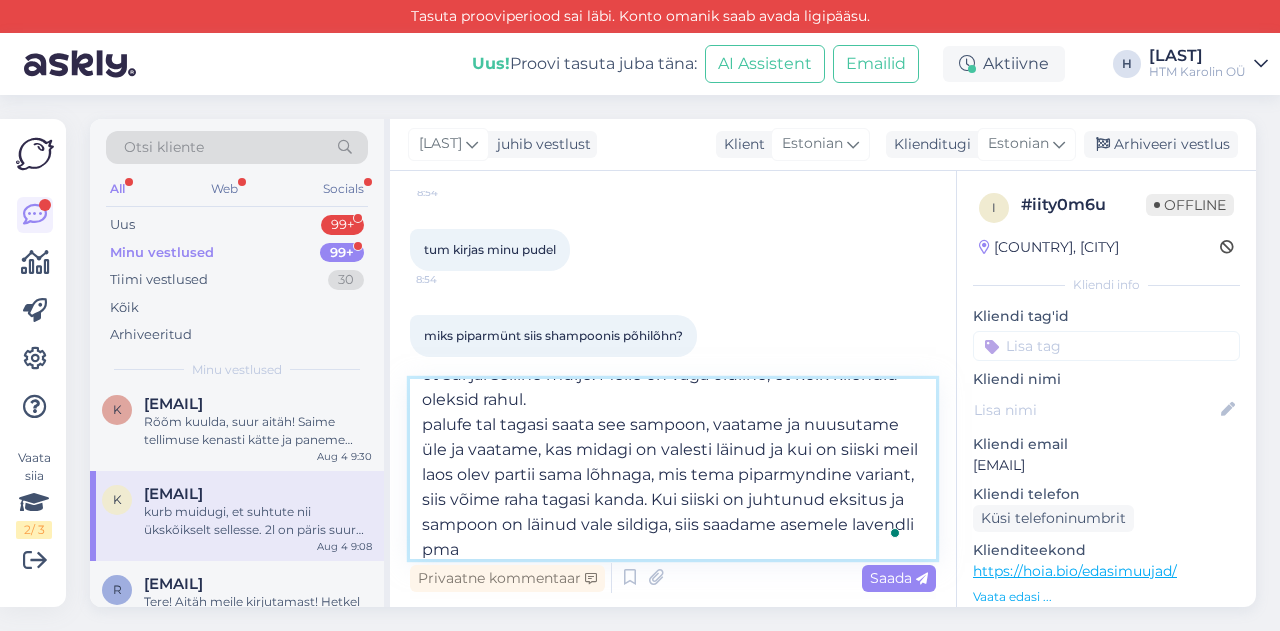 drag, startPoint x: 476, startPoint y: 423, endPoint x: 422, endPoint y: 427, distance: 54.147945 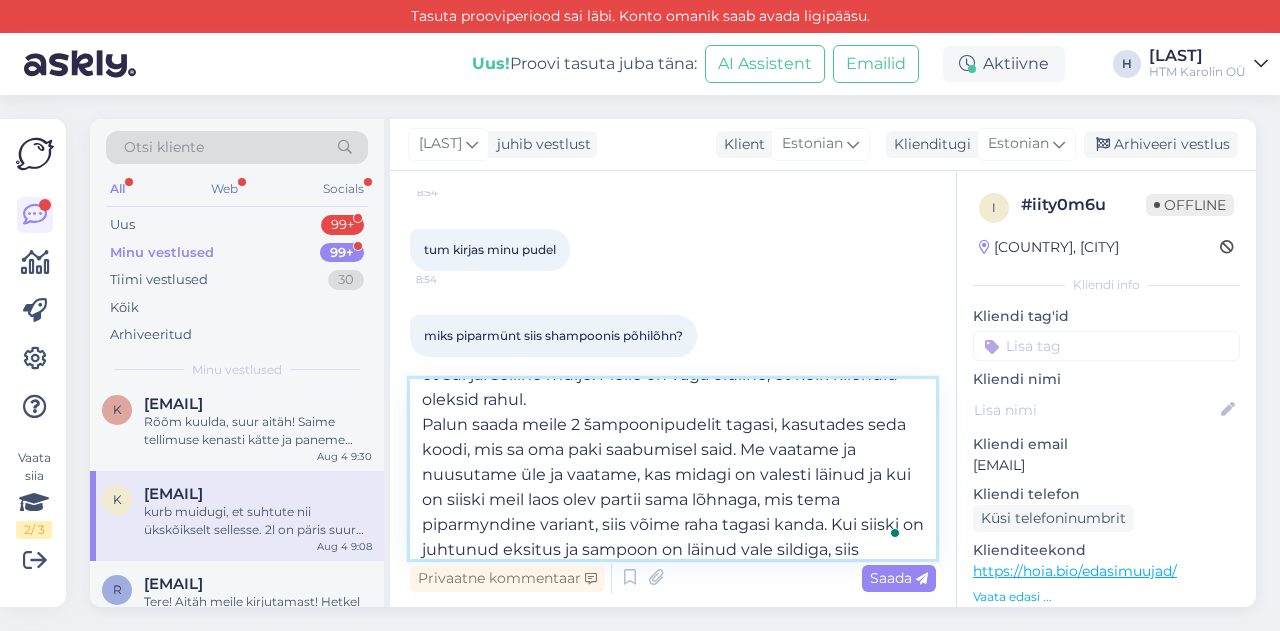 drag, startPoint x: 549, startPoint y: 476, endPoint x: 630, endPoint y: 474, distance: 81.02469 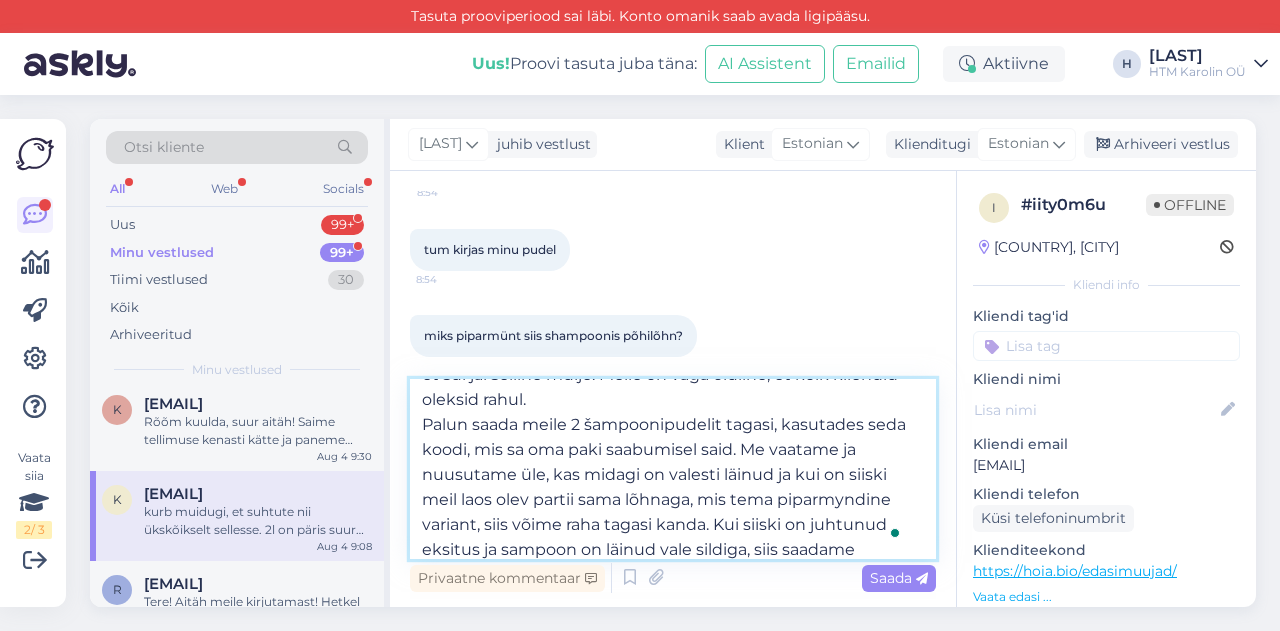 drag, startPoint x: 554, startPoint y: 475, endPoint x: 789, endPoint y: 480, distance: 235.05319 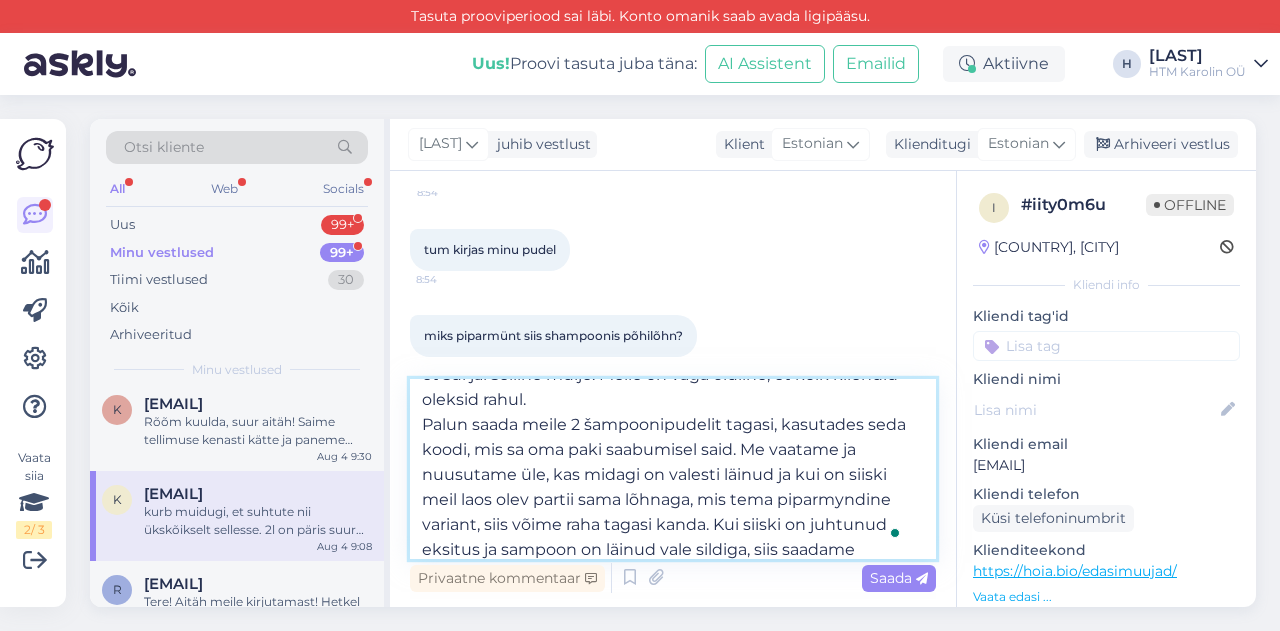 click on "Tere taas, [NAME]
Me kindlasti ei suhtu sinu muresse ükskõiksusega, vabandan, et sul jäi selline mulje. Meile on väga oluline, et kõik kliendid oleksid rahul.
Palun saada meile 2 šampoonipudelit tagasi, kasutades seda koodi, mis sa oma paki saabumisel said. Me vaatame ja nuusutame üle, kas midagi on valesti läinud ja kui on siiski meil laos olev partii sama lõhnaga, mis tema piparmyndine variant, siis võime raha tagasi kanda. Kui siiski on juhtunud eksitus ja sampoon on läinud vale sildiga, siis saadame asemele lavendli pma" at bounding box center [673, 469] 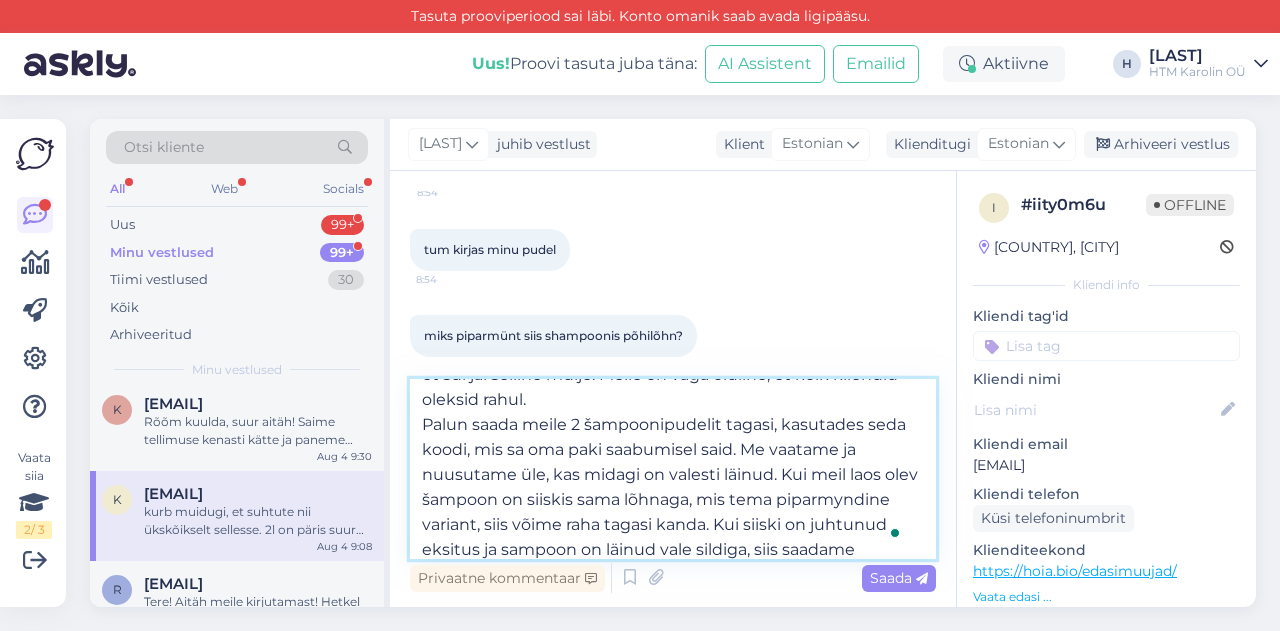 drag, startPoint x: 539, startPoint y: 505, endPoint x: 457, endPoint y: 500, distance: 82.1523 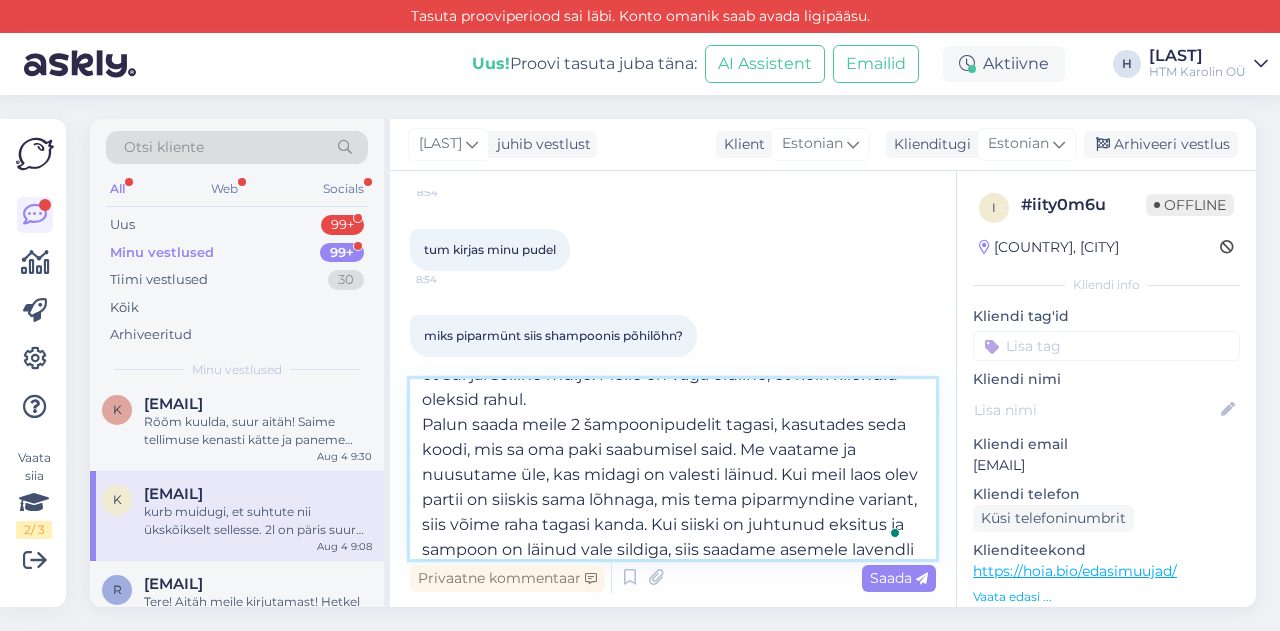 drag, startPoint x: 562, startPoint y: 495, endPoint x: 572, endPoint y: 518, distance: 25.079872 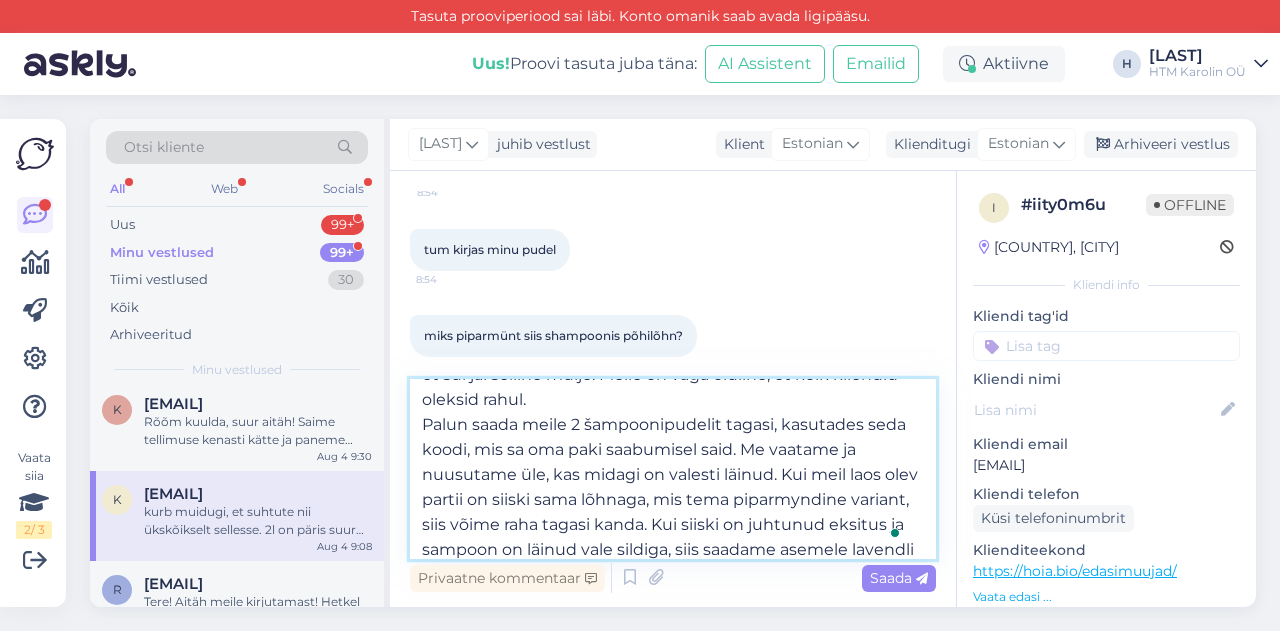 drag, startPoint x: 728, startPoint y: 502, endPoint x: 887, endPoint y: 508, distance: 159.11317 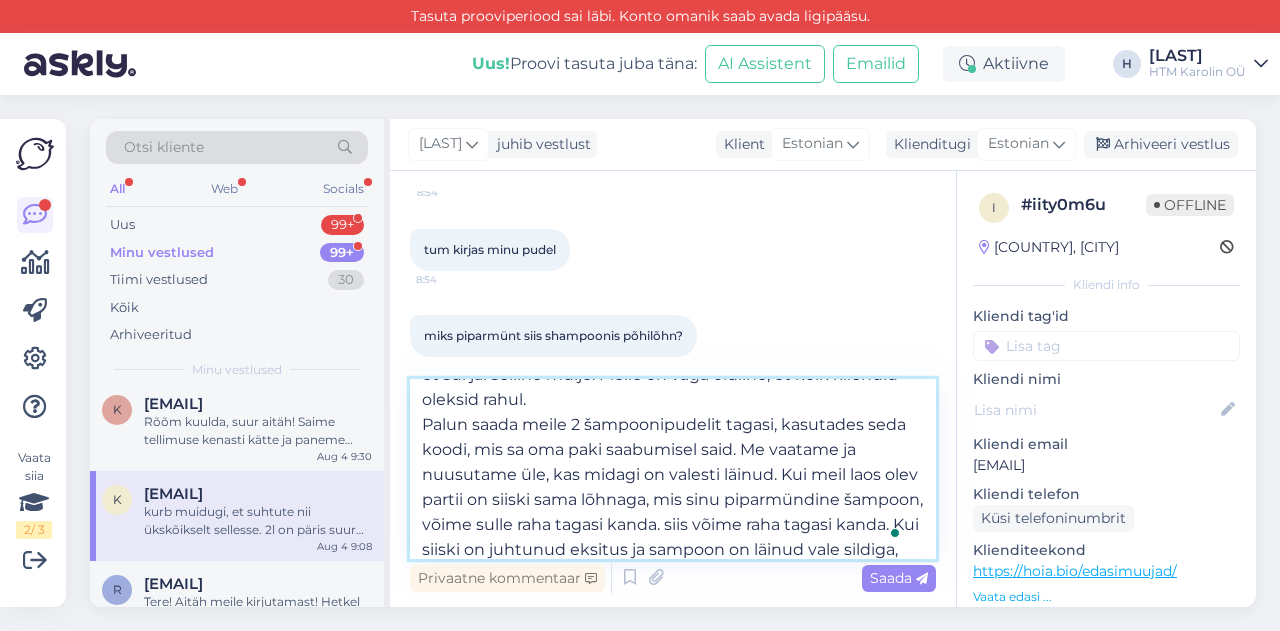 scroll, scrollTop: 136, scrollLeft: 0, axis: vertical 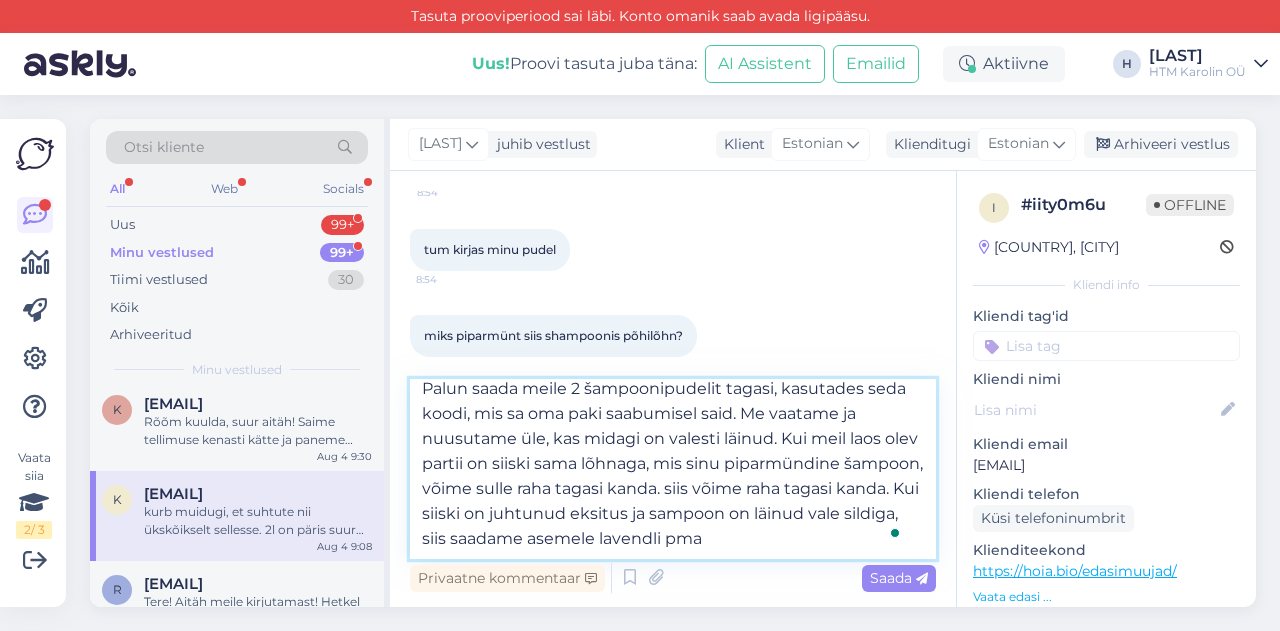 drag, startPoint x: 744, startPoint y: 469, endPoint x: 534, endPoint y: 492, distance: 211.25577 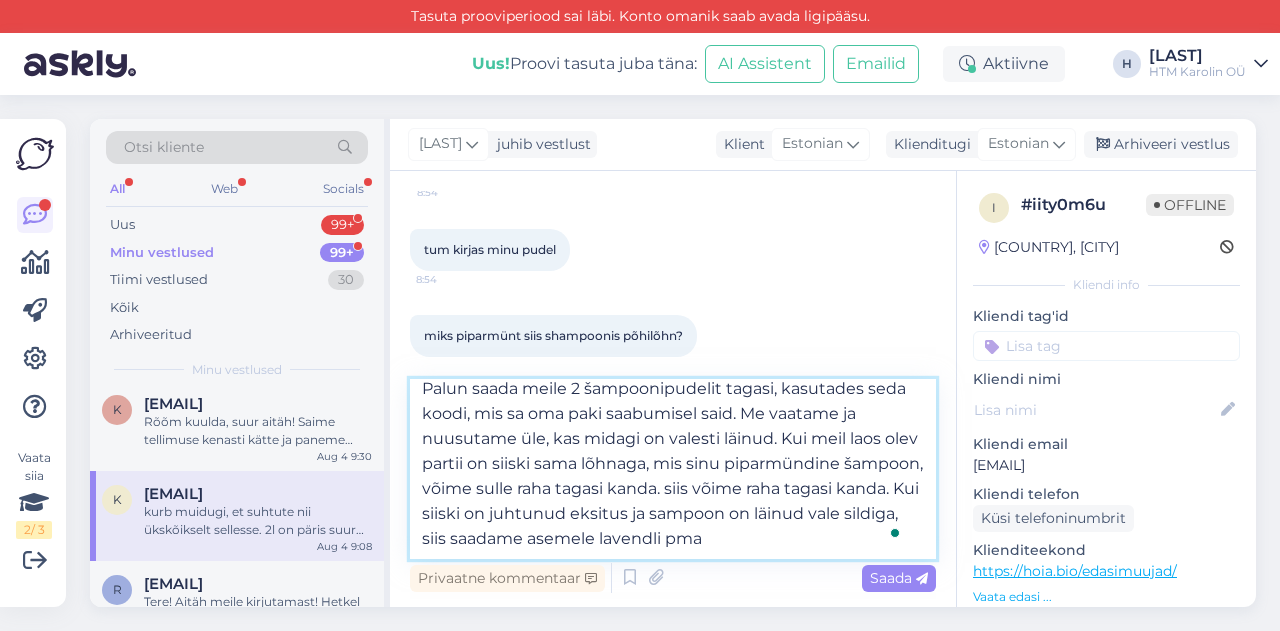 click on "Tere taas, [NAME]
Me kindlasti ei suhtu sinu muresse ükskõiksusega, vabandan, et sul jäi selline mulje. Meile on väga oluline, et kõik kliendid oleksid rahul.
Palun saada meile 2 šampoonipudelit tagasi, kasutades seda koodi, mis sa oma paki saabumisel said. Me vaatame ja nuusutame üle, kas midagi on valesti läinud. Kui meil laos olev partii on siiski sama lõhnaga, mis sinu piparmündine šampoon, võime sulle raha tagasi kanda. siis võime raha tagasi kanda. Kui siiski on juhtunud eksitus ja sampoon on läinud vale sildiga, siis saadame asemele lavendli pma" at bounding box center [673, 469] 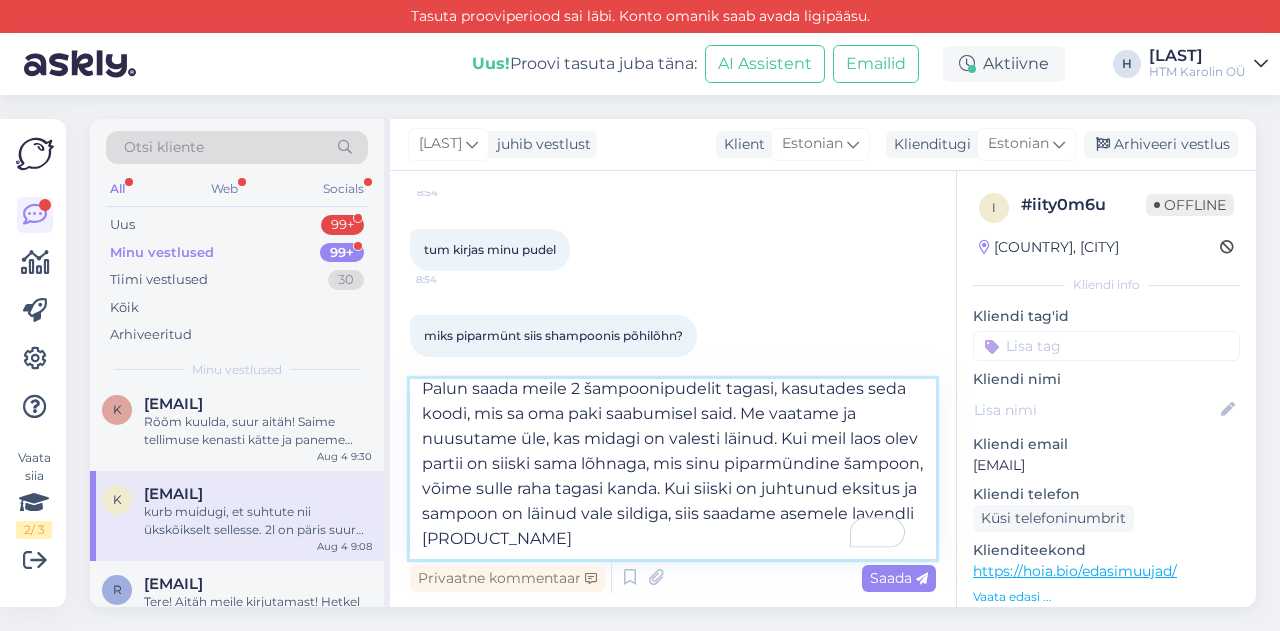 click on "Tere taas, [NAME]
Me kindlasti ei suhtu sinu muresse ükskõiksusega, vabandan, et sul jäi selline mulje. Meile on väga oluline, et kõik kliendid oleksid rahul.
Palun saada meile 2 šampoonipudelit tagasi, kasutades seda koodi, mis sa oma paki saabumisel said. Me vaatame ja nuusutame üle, kas midagi on valesti läinud. Kui meil laos olev partii on siiski sama lõhnaga, mis sinu piparmündine šampoon, võime sulle raha tagasi kanda. Kui siiski on juhtunud eksitus ja sampoon on läinud vale sildiga, siis saadame asemele lavendli [PRODUCT_NAME]" at bounding box center (673, 469) 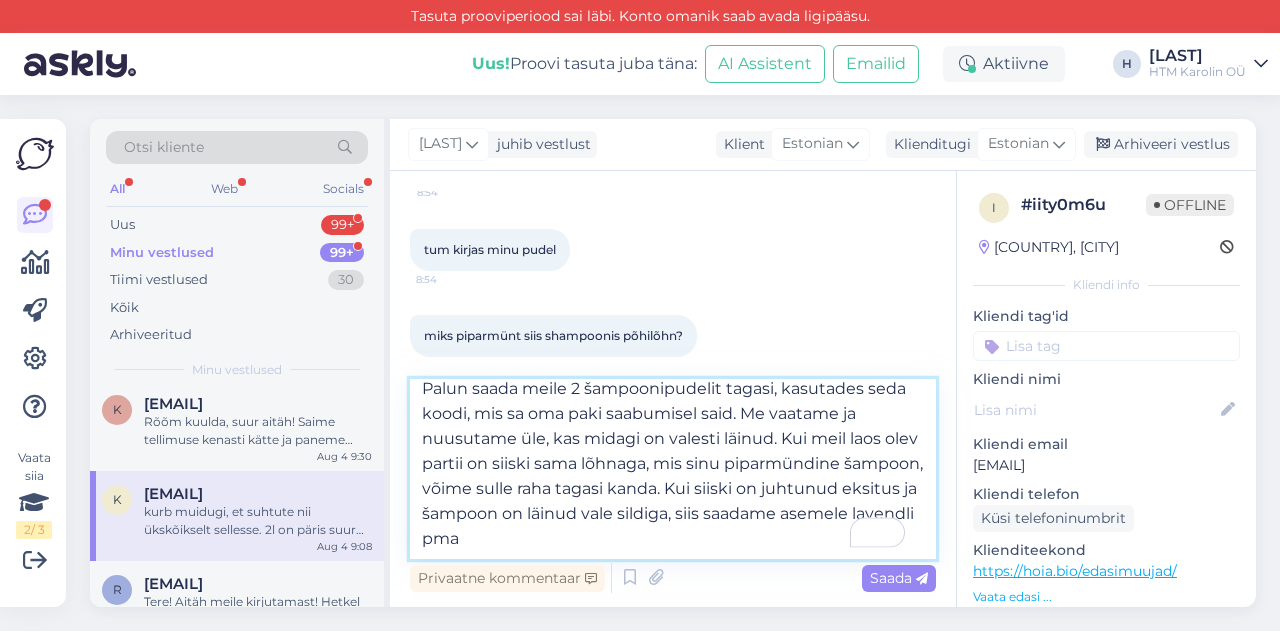 drag, startPoint x: 686, startPoint y: 488, endPoint x: 732, endPoint y: 491, distance: 46.09772 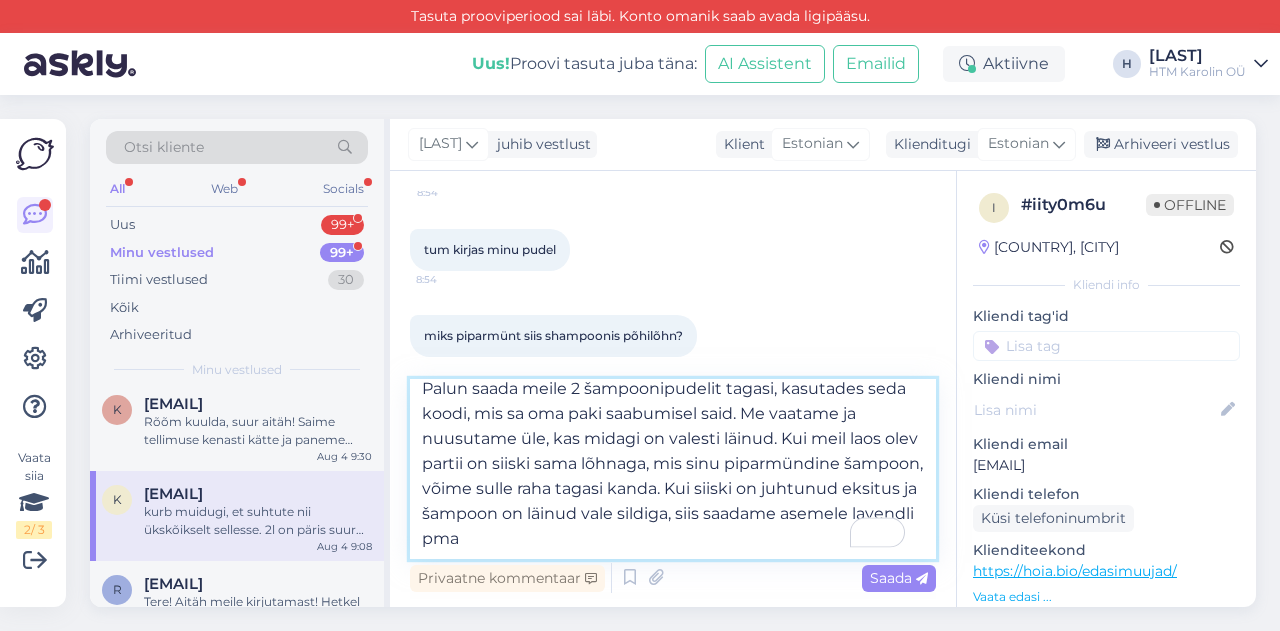 click on "Tere taas, [NAME]
Me kindlasti ei suhtu sinu muresse ükskõiksusega, vabandan, et sul jäi selline mulje. Meile on väga oluline, et kõik kliendid oleksid rahul.
Palun saada meile 2 šampoonipudelit tagasi, kasutades seda koodi, mis sa oma paki saabumisel said. Me vaatame ja nuusutame üle, kas midagi on valesti läinud. Kui meil laos olev partii on siiski sama lõhnaga, mis sinu piparmündine šampoon, võime sulle raha tagasi kanda. Kui siiski on juhtunud eksitus ja šampoon on läinud vale sildiga, siis saadame asemele lavendli pma" at bounding box center [673, 469] 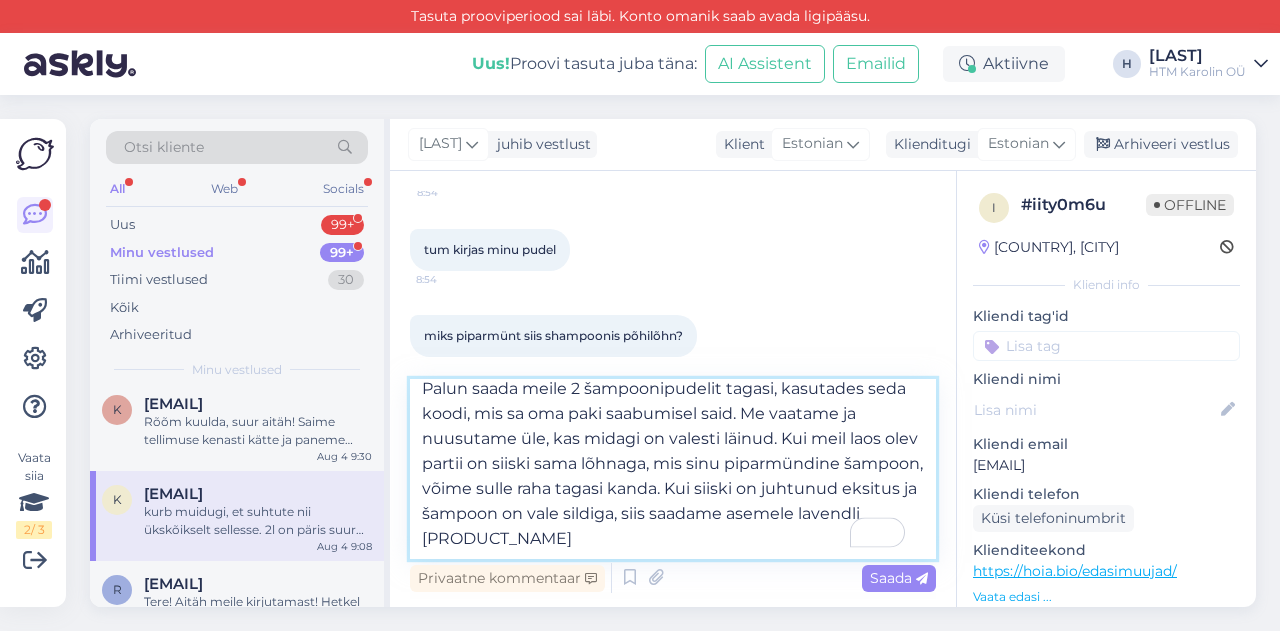 click on "Tere taas, [NAME]
Me kindlasti ei suhtu sinu muresse ükskõiksusega, vabandan, et sul jäi selline mulje. Meile on väga oluline, et kõik kliendid oleksid rahul.
Palun saada meile 2 šampoonipudelit tagasi, kasutades seda koodi, mis sa oma paki saabumisel said. Me vaatame ja nuusutame üle, kas midagi on valesti läinud. Kui meil laos olev partii on siiski sama lõhnaga, mis sinu piparmündine šampoon, võime sulle raha tagasi kanda. Kui siiski on juhtunud eksitus ja šampoon on vale sildiga, siis saadame asemele lavendli [PRODUCT_NAME]" at bounding box center (673, 469) 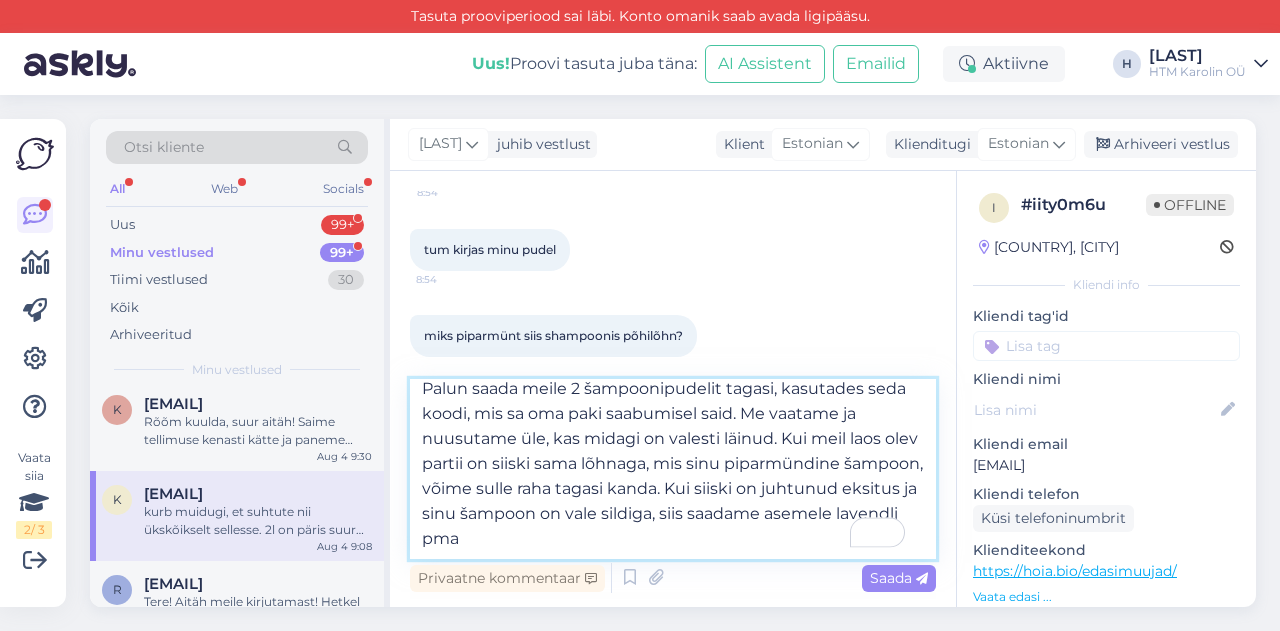 click on "Tere taas, [NAME]
Me kindlasti ei suhtu sinu muresse ükskõiksusega, vabandan, et sul jäi selline mulje. Meile on väga oluline, et kõik kliendid oleksid rahul.
Palun saada meile 2 šampoonipudelit tagasi, kasutades seda koodi, mis sa oma paki saabumisel said. Me vaatame ja nuusutame üle, kas midagi on valesti läinud. Kui meil laos olev partii on siiski sama lõhnaga, mis sinu piparmündine šampoon, võime sulle raha tagasi kanda. Kui siiski on juhtunud eksitus ja sinu šampoon on vale sildiga, siis saadame asemele lavendli pma" at bounding box center [673, 469] 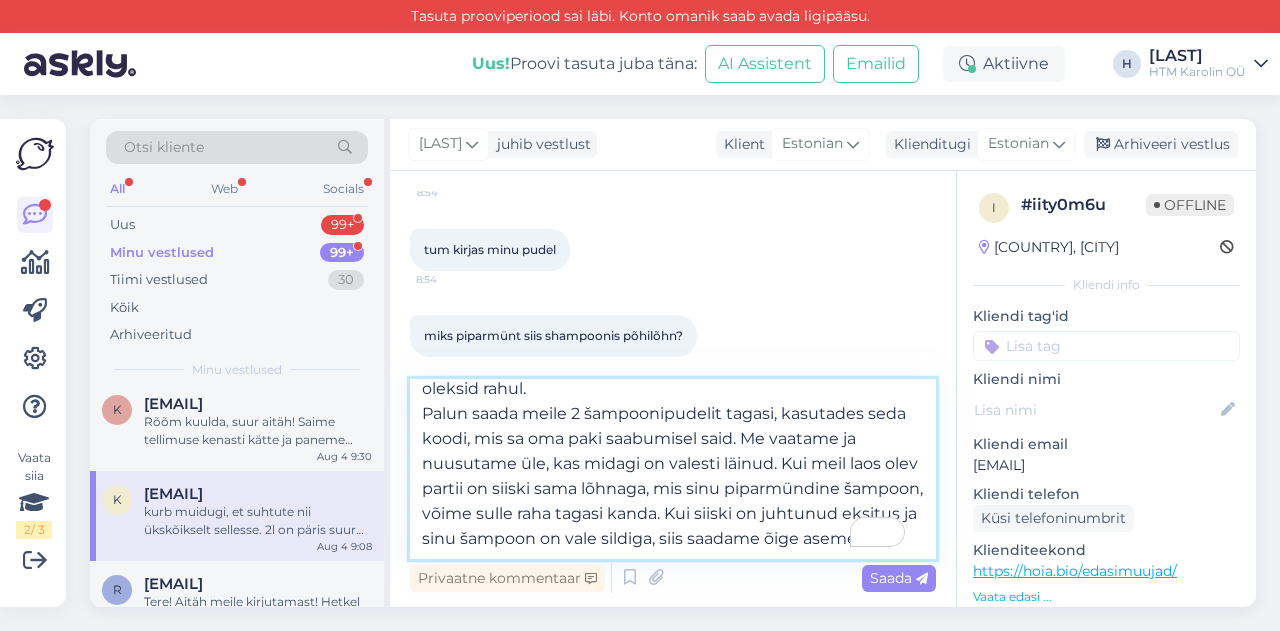 paste on "saame pakkuda veel varianti, et teeme talle lõhnatudt sampoonist lavendli ja rosmariiniga ilma piparmyndita variandi.
Tii
Näen ka, et pudelid on erinevad, etinevast materjalist. Ka see võib lõhna muuta
Tii
eriti kui otse pudelist nuusutada" 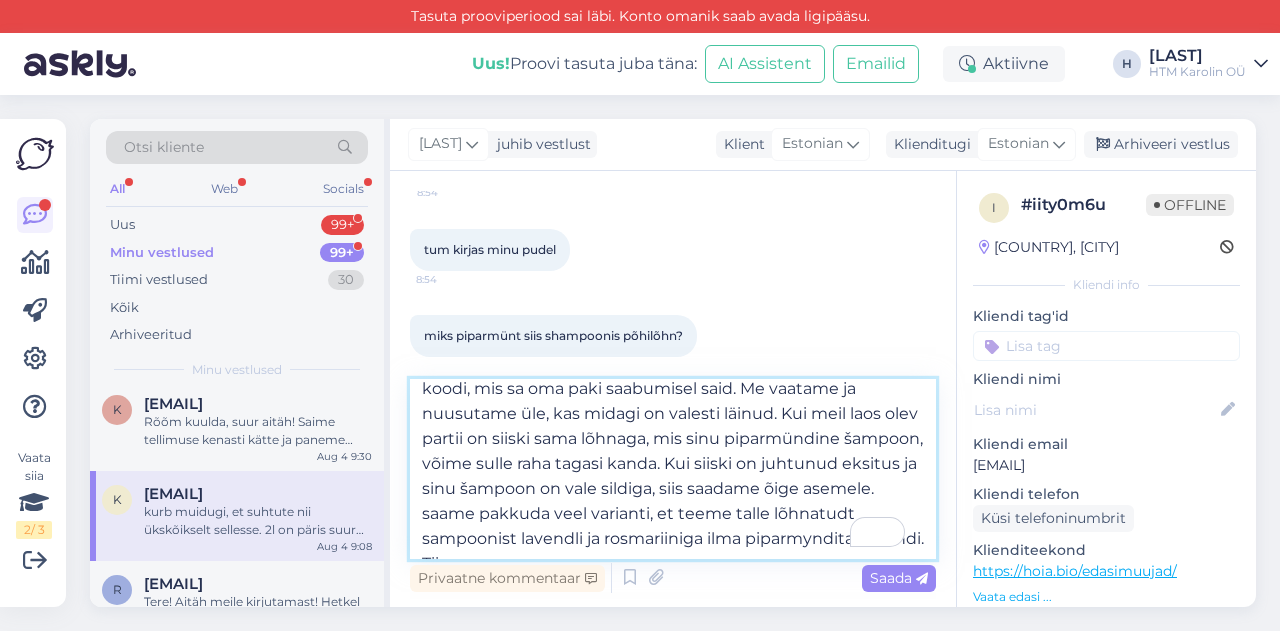 scroll, scrollTop: 300, scrollLeft: 0, axis: vertical 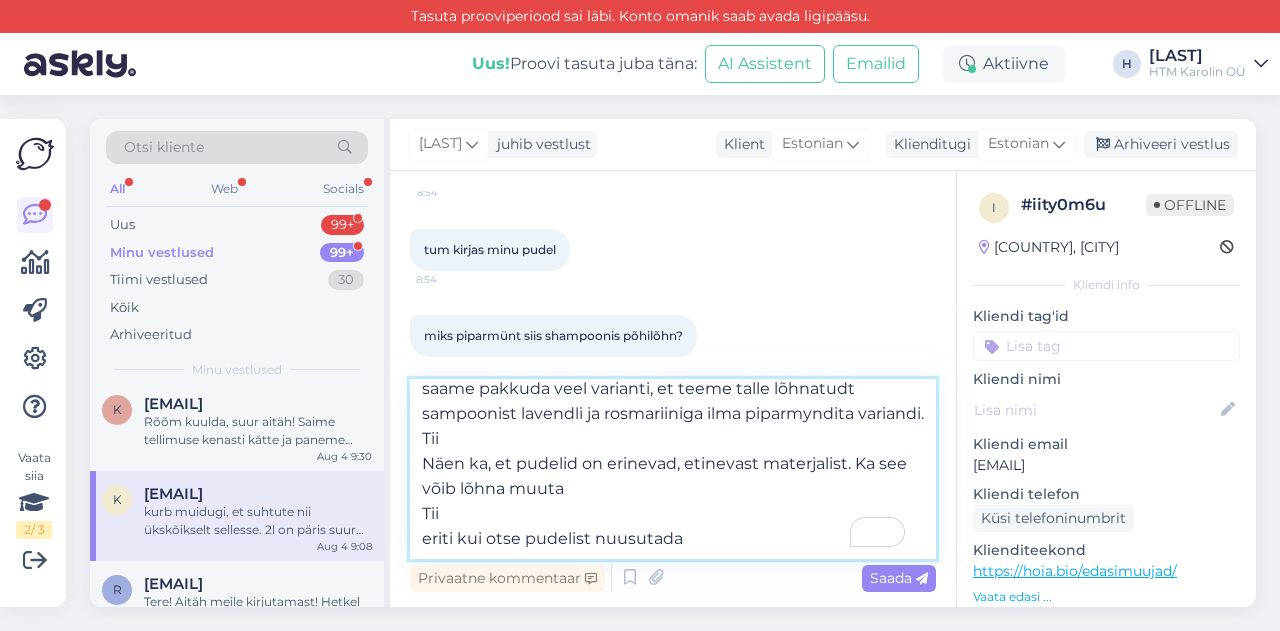 drag, startPoint x: 454, startPoint y: 449, endPoint x: 417, endPoint y: 448, distance: 37.01351 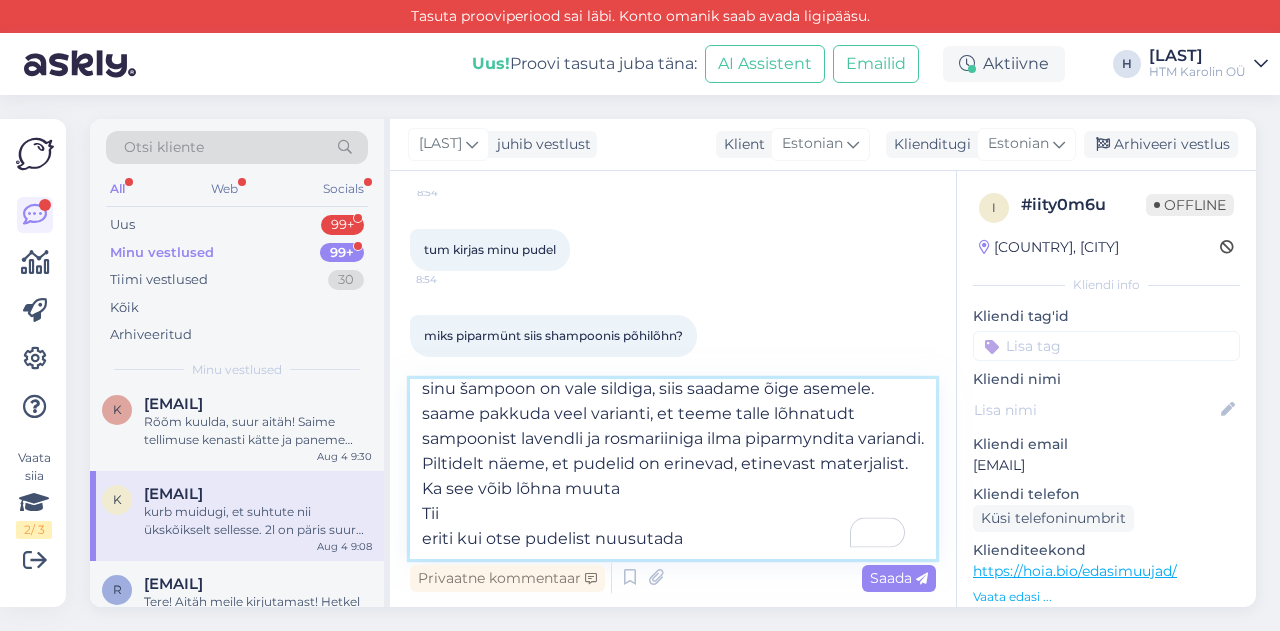 drag, startPoint x: 814, startPoint y: 454, endPoint x: 704, endPoint y: 453, distance: 110.00455 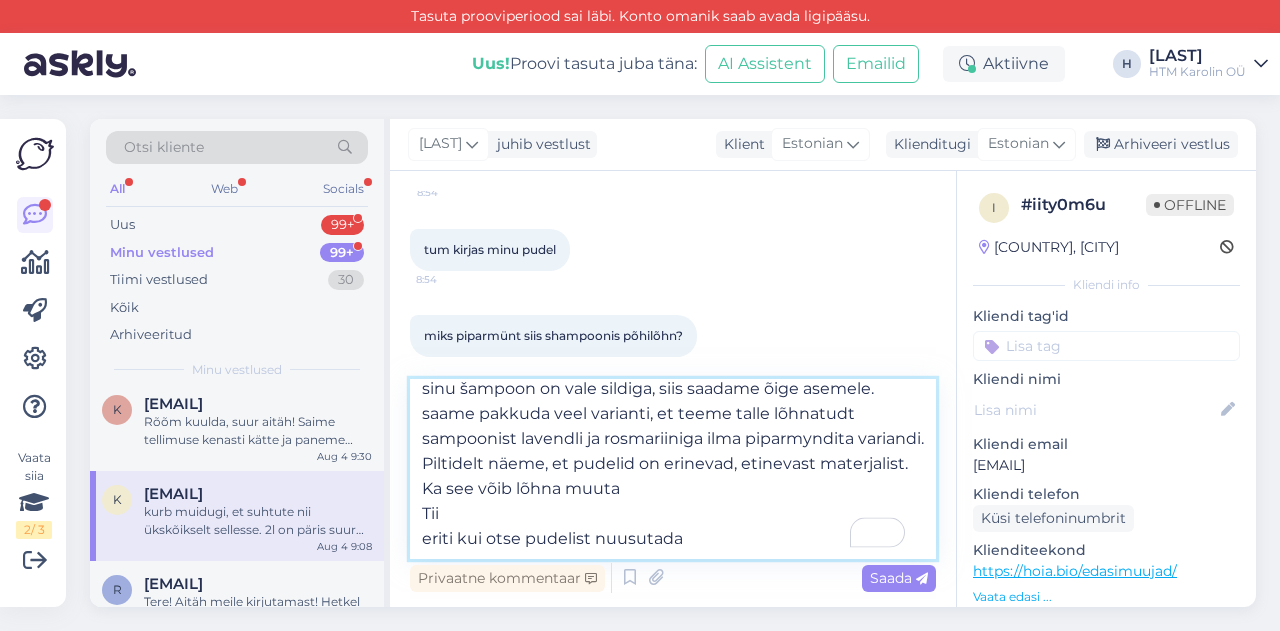 click on "Tere taas, [NAME]
Me kindlasti ei suhtu sinu muresse ükskõiksusega, vabandan, et sul jäi selline mulje. Meile on väga oluline, et kõik kliendid oleksid rahul.
Palun saada meile 2 šampoonipudelit tagasi, kasutades seda koodi, mis sa oma paki saabumisel said. Me vaatame ja nuusutame üle, kas midagi on valesti läinud. Kui meil laos olev partii on siiski sama lõhnaga, mis sinu piparmündine šampoon, võime sulle raha tagasi kanda. Kui siiski on juhtunud eksitus ja sinu šampoon on vale sildiga, siis saadame õige asemele.
saame pakkuda veel varianti, et teeme talle lõhnatudt sampoonist lavendli ja rosmariiniga ilma piparmyndita variandi.
Piltidelt näeme, et pudelid on erinevad, etinevast materjalist. Ka see võib lõhna muuta
Tii
eriti kui otse pudelist nuusutada" at bounding box center (673, 469) 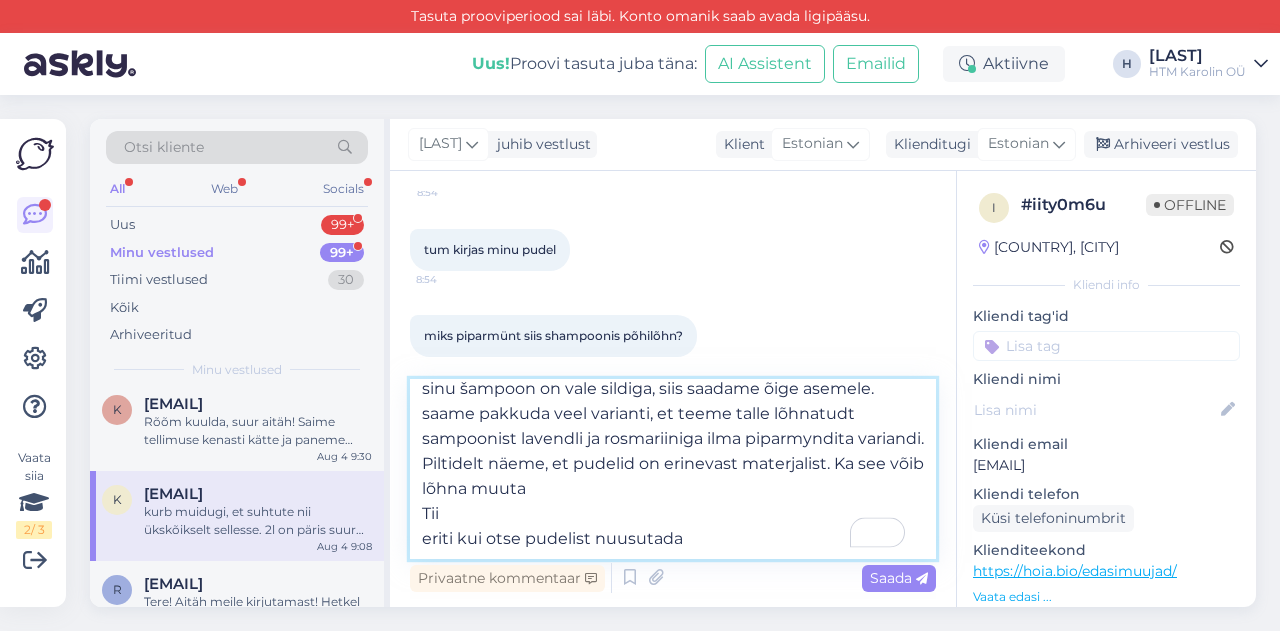 click on "Tere taas, [NAME]
Me kindlasti ei suhtu sinu muresse ükskõiksusega, vabandan, et sul jäi selline mulje. Meile on väga oluline, et kõik kliendid oleksid rahul.
Palun saada meile 2 šampoonipudelit tagasi, kasutades seda koodi, mis sa oma paki saabumisel said. Me vaatame ja nuusutame üle, kas midagi on valesti läinud. Kui meil laos olev partii on siiski sama lõhnaga, mis sinu piparmündine šampoon, võime sulle raha tagasi kanda. Kui siiski on juhtunud eksitus ja sinu šampoon on vale sildiga, siis saadame õige asemele.
saame pakkuda veel varianti, et teeme talle lõhnatudt sampoonist lavendli ja rosmariiniga ilma piparmyndita variandi.
Piltidelt näeme, et pudelid on erinevast materjalist. Ka see võib lõhna muuta
Tii
eriti kui otse pudelist nuusutada" at bounding box center [673, 469] 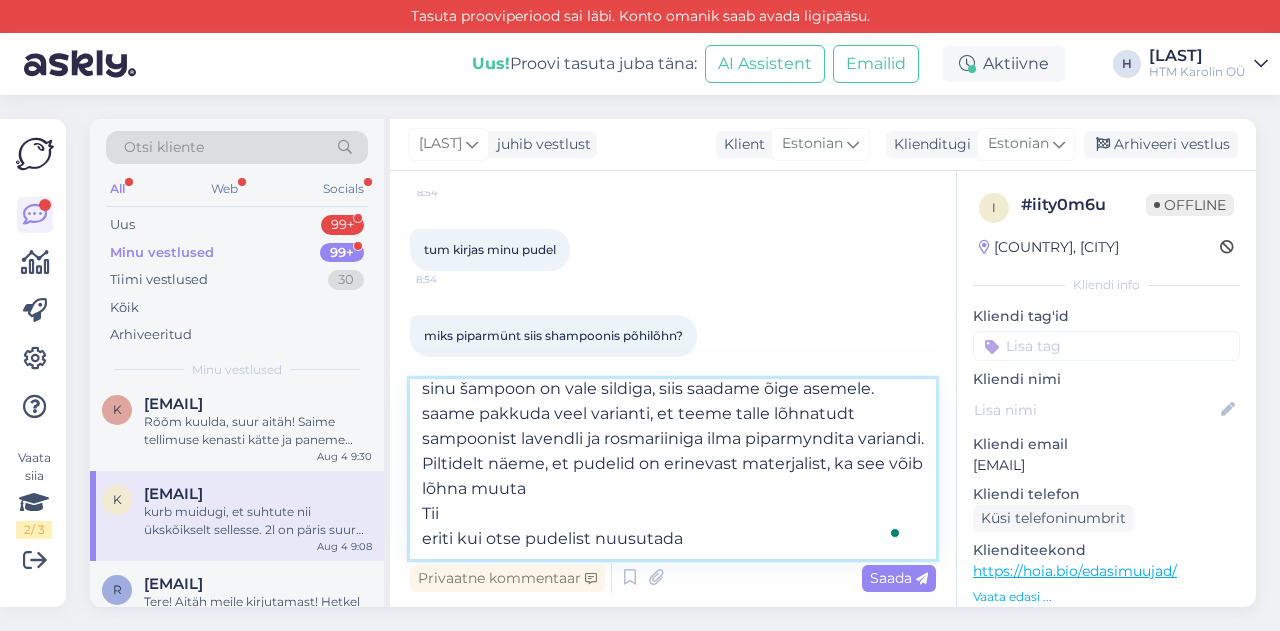 click on "Tere taas, [NAME]
Me kindlasti ei suhtu sinu muresse ükskõiksusega, vabandan, et sul jäi selline mulje. Meile on väga oluline, et kõik kliendid oleksid rahul.
Palun saada meile 2 šampoonipudelit tagasi, kasutades seda koodi, mis sa oma paki saabumisel said. Me vaatame ja nuusutame üle, kas midagi on valesti läinud. Kui meil laos olev partii on siiski sama lõhnaga, mis sinu piparmündine šampoon, võime sulle raha tagasi kanda. Kui siiski on juhtunud eksitus ja sinu šampoon on vale sildiga, siis saadame õige asemele.
saame pakkuda veel varianti, et teeme talle lõhnatudt sampoonist lavendli ja rosmariiniga ilma piparmyndita variandi.
Piltidelt näeme, et pudelid on erinevast materjalist, ka see võib lõhna muuta
Tii
eriti kui otse pudelist nuusutada" at bounding box center (673, 469) 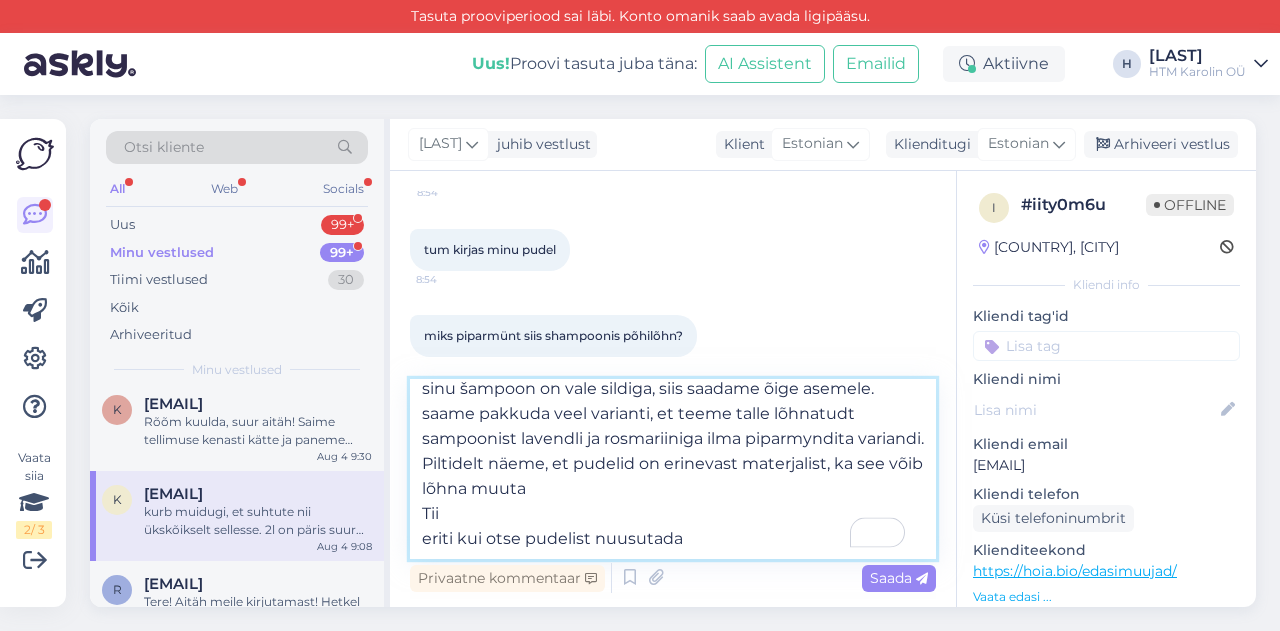 click on "Tere taas, [NAME]
Me kindlasti ei suhtu sinu muresse ükskõiksusega, vabandan, et sul jäi selline mulje. Meile on väga oluline, et kõik kliendid oleksid rahul.
Palun saada meile 2 šampoonipudelit tagasi, kasutades seda koodi, mis sa oma paki saabumisel said. Me vaatame ja nuusutame üle, kas midagi on valesti läinud. Kui meil laos olev partii on siiski sama lõhnaga, mis sinu piparmündine šampoon, võime sulle raha tagasi kanda. Kui siiski on juhtunud eksitus ja sinu šampoon on vale sildiga, siis saadame õige asemele.
saame pakkuda veel varianti, et teeme talle lõhnatudt sampoonist lavendli ja rosmariiniga ilma piparmyndita variandi.
Piltidelt näeme, et pudelid on erinevast materjalist, ka see võib lõhna muuta
Tii
eriti kui otse pudelist nuusutada" at bounding box center [673, 469] 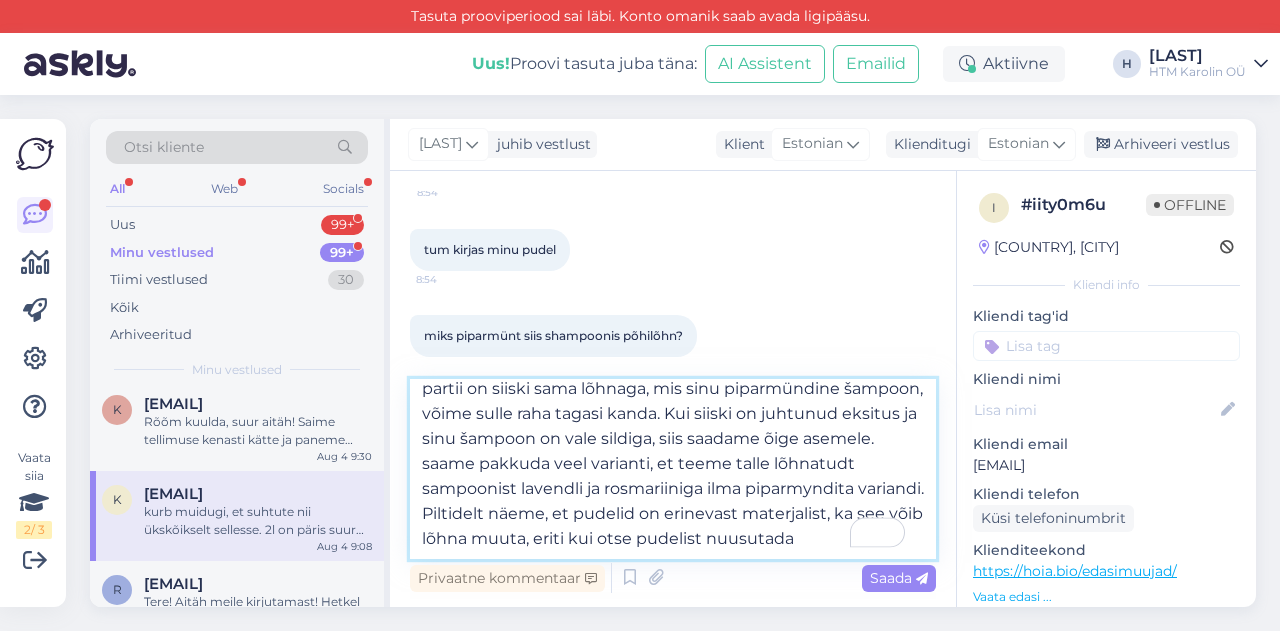 click on "Tere taas, [NAME]
Me kindlasti ei suhtu sinu muresse ükskõiksusega, vabandan, et sul jäi selline mulje. Meile on väga oluline, et kõik kliendid oleksid rahul.
Palun saada meile 2 šampoonipudelit tagasi, kasutades seda koodi, mis sa oma paki saabumisel said. Me vaatame ja nuusutame üle, kas midagi on valesti läinud. Kui meil laos olev partii on siiski sama lõhnaga, mis sinu piparmündine šampoon, võime sulle raha tagasi kanda. Kui siiski on juhtunud eksitus ja sinu šampoon on vale sildiga, siis saadame õige asemele.
saame pakkuda veel varianti, et teeme talle lõhnatudt sampoonist lavendli ja rosmariiniga ilma piparmyndita variandi.
Piltidelt näeme, et pudelid on erinevast materjalist, ka see võib lõhna muuta, eriti kui otse pudelist nuusutada" at bounding box center [673, 469] 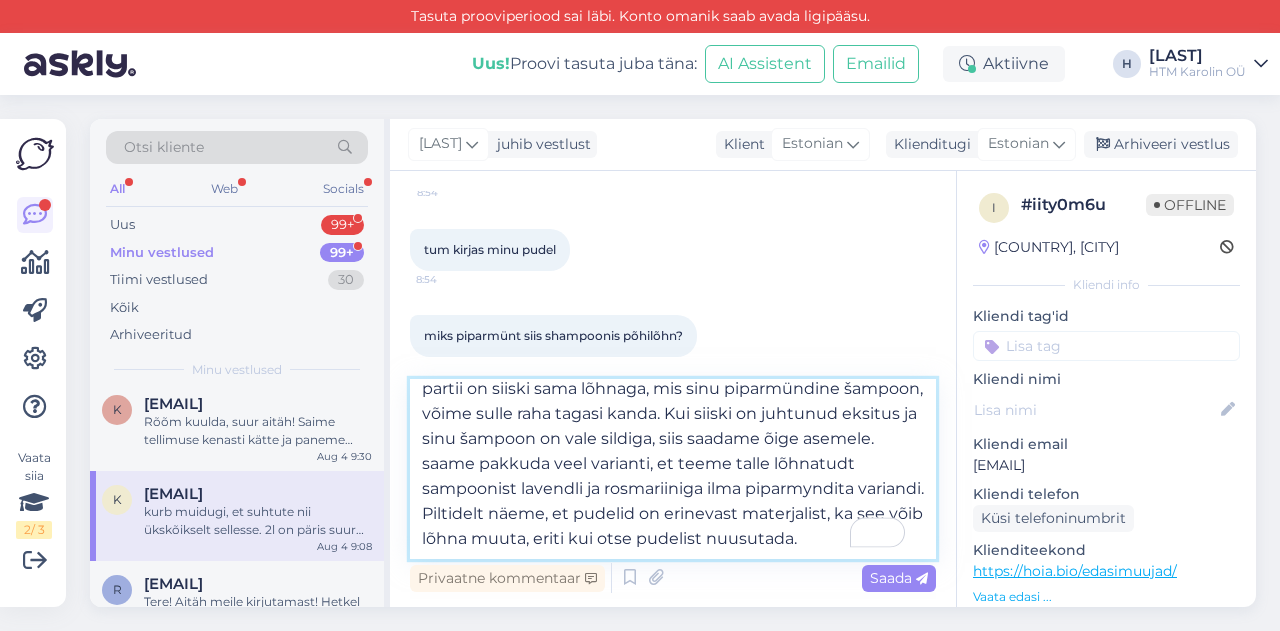 click on "Tere taas, [NAME]
Me kindlasti ei suhtu sinu muresse ükskõiksusega, vabandan, et sul jäi selline mulje. Meile on väga oluline, et kõik kliendid oleksid rahul.
Palun saada meile 2 šampoonipudelit tagasi, kasutades seda koodi, mis sa oma paki saabumisel said. Me vaatame ja nuusutame üle, kas midagi on valesti läinud. Kui meil laos olev partii on siiski sama lõhnaga, mis sinu piparmündine šampoon, võime sulle raha tagasi kanda. Kui siiski on juhtunud eksitus ja sinu šampoon on vale sildiga, siis saadame õige asemele.
saame pakkuda veel varianti, et teeme talle lõhnatudt sampoonist lavendli ja rosmariiniga ilma piparmyndita variandi.
Piltidelt näeme, et pudelid on erinevast materjalist, ka see võib lõhna muuta, eriti kui otse pudelist nuusutada." at bounding box center [673, 469] 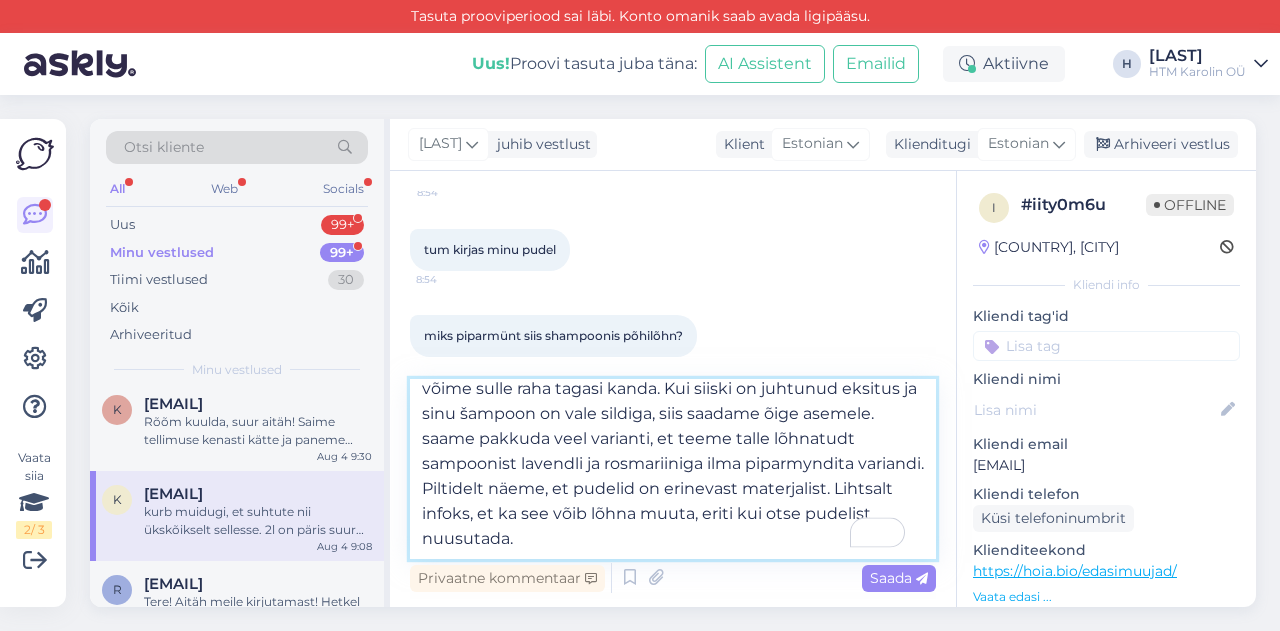 click on "Tere taas, [NAME]
Me kindlasti ei suhtu sinu muresse ükskõiksusega, vabandan, et sul jäi selline mulje. Meile on väga oluline, et kõik kliendid oleksid rahul.
Palun saada meile 2 šampoonipudelit tagasi, kasutades seda koodi, mis sa oma paki saabumisel said. Me vaatame ja nuusutame üle, kas midagi on valesti läinud. Kui meil laos olev partii on siiski sama lõhnaga, mis sinu piparmündine šampoon, võime sulle raha tagasi kanda. Kui siiski on juhtunud eksitus ja sinu šampoon on vale sildiga, siis saadame õige asemele.
saame pakkuda veel varianti, et teeme talle lõhnatudt sampoonist lavendli ja rosmariiniga ilma piparmyndita variandi.
Piltidelt näeme, et pudelid on erinevast materjalist. Lihtsalt infoks, et ka see võib lõhna muuta, eriti kui otse pudelist nuusutada." at bounding box center [673, 469] 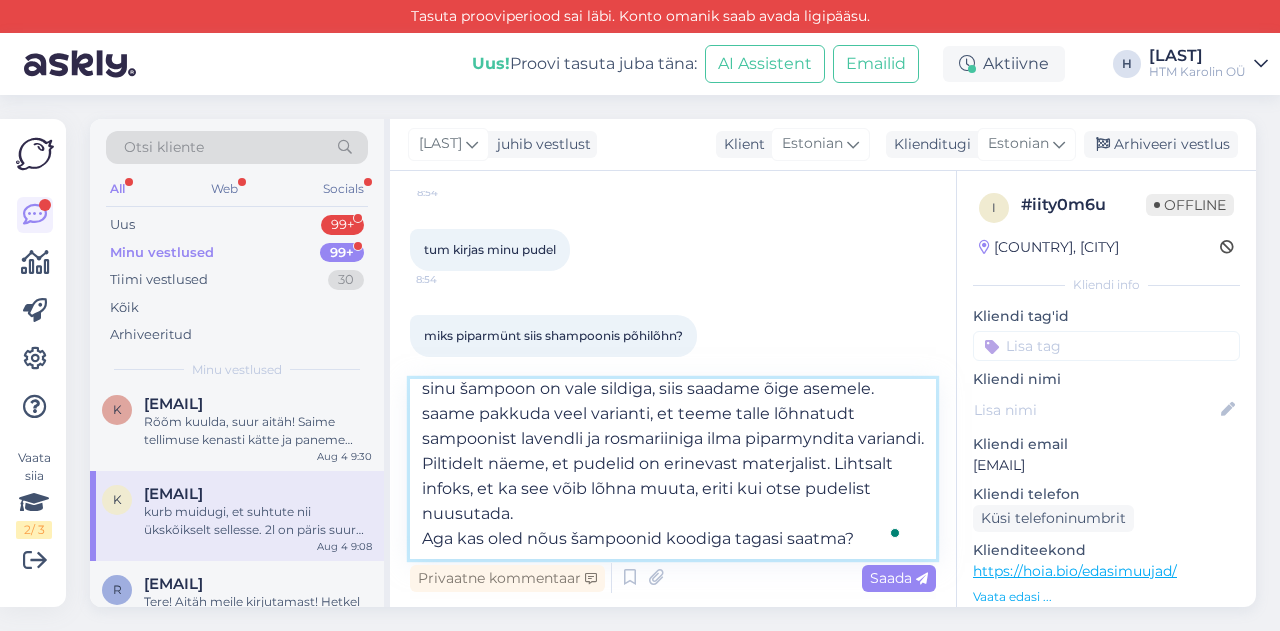 click on "Tere taas, [NAME]
Me kindlasti ei suhtu sinu muresse ükskõiksusega, vabandan, et sul jäi selline mulje. Meile on väga oluline, et kõik kliendid oleksid rahul.
Palun saada meile 2 šampoonipudelit tagasi, kasutades seda koodi, mis sa oma paki saabumisel said. Me vaatame ja nuusutame üle, kas midagi on valesti läinud. Kui meil laos olev partii on siiski sama lõhnaga, mis sinu piparmündine šampoon, võime sulle raha tagasi kanda. Kui siiski on juhtunud eksitus ja sinu šampoon on vale sildiga, siis saadame õige asemele.
saame pakkuda veel varianti, et teeme talle lõhnatudt sampoonist lavendli ja rosmariiniga ilma piparmyndita variandi.
Piltidelt näeme, et pudelid on erinevast materjalist. Lihtsalt infoks, et ka see võib lõhna muuta, eriti kui otse pudelist nuusutada.
Aga kas oled nõus šampoonid koodiga tagasi saatma?" at bounding box center [673, 469] 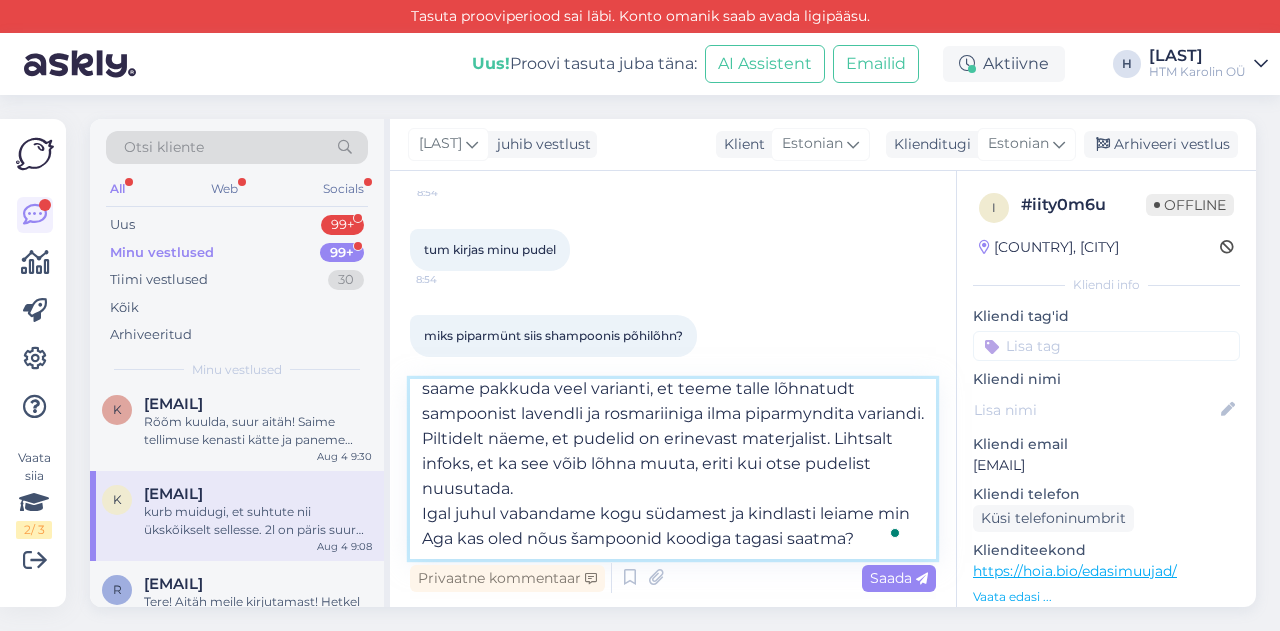 scroll, scrollTop: 300, scrollLeft: 0, axis: vertical 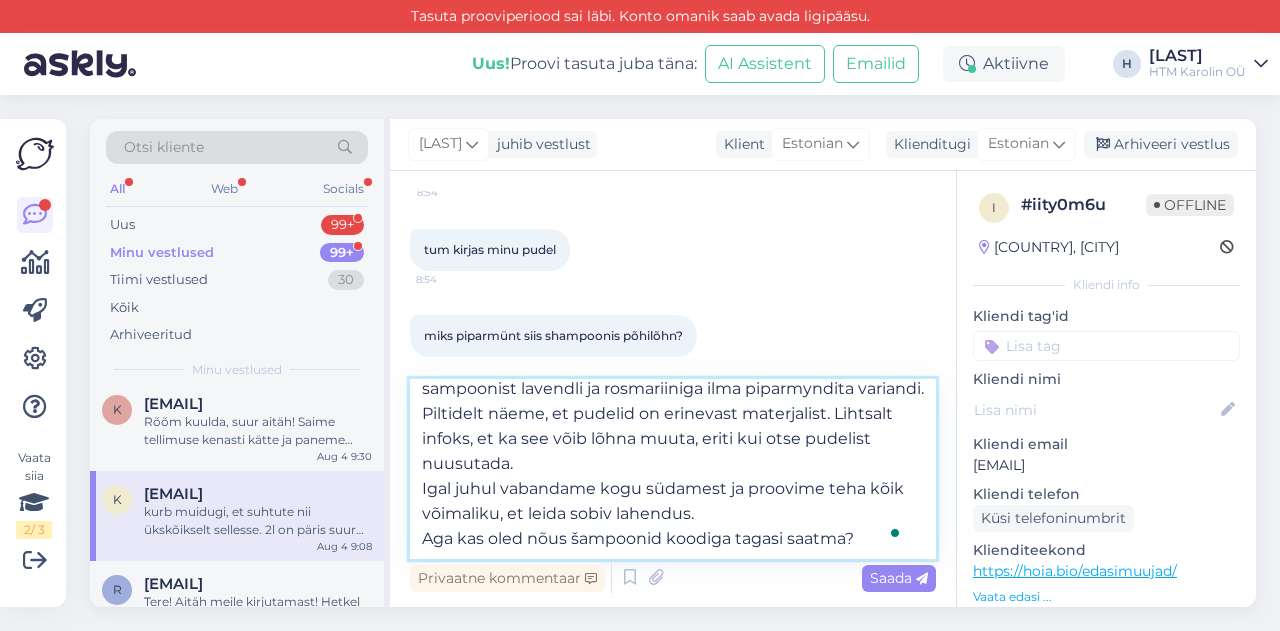 click on "Tere taas, [NAME]
Me kindlasti ei suhtu sinu muresse ükskõiksusega, vabandan, et sul jäi selline mulje. Meile on väga oluline, et kõik kliendid oleksid rahul.
Palun saada meile 2 šampoonipudelit tagasi, kasutades seda koodi, mis sa oma paki saabumisel said. Me vaatame ja nuusutame üle, kas midagi on valesti läinud. Kui meil laos olev partii on siiski sama lõhnaga, mis sinu piparmündine šampoon, võime sulle raha tagasi kanda. Kui siiski on juhtunud eksitus ja sinu šampoon on vale sildiga, siis saadame õige asemele.
saame pakkuda veel varianti, et teeme talle lõhnatudt sampoonist lavendli ja rosmariiniga ilma piparmyndita variandi.
Piltidelt näeme, et pudelid on erinevast materjalist. Lihtsalt infoks, et ka see võib lõhna muuta, eriti kui otse pudelist nuusutada.
Igal juhul vabandame kogu südamest ja proovime teha kõik võimaliku, et leida sobiv lahendus.
Aga kas oled nõus šampoonid koodiga tagasi saatma?" at bounding box center [673, 469] 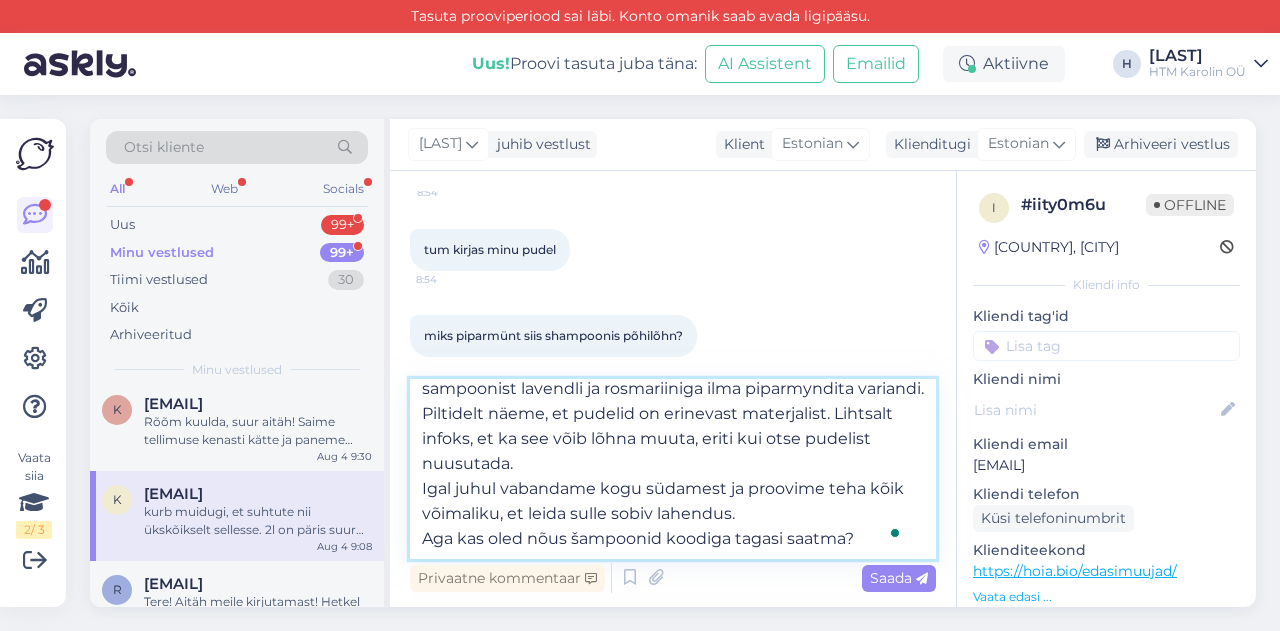 scroll, scrollTop: 361, scrollLeft: 0, axis: vertical 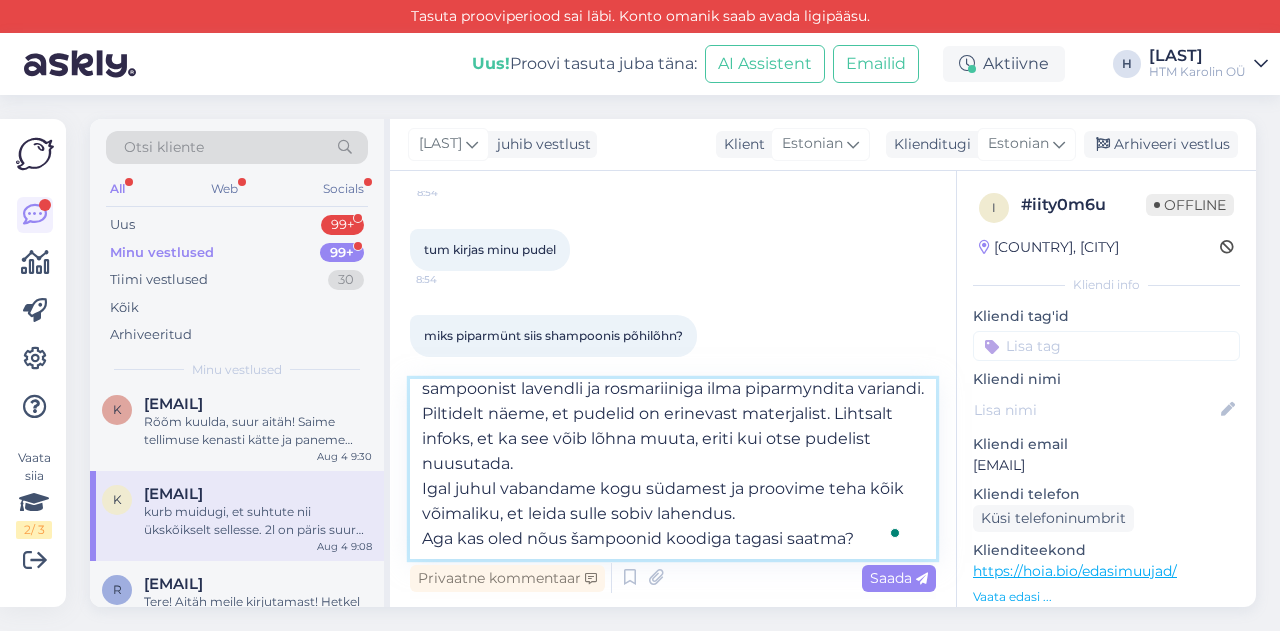 click on "Tere taas, [NAME]
Me kindlasti ei suhtu sinu muresse ükskõiksusega, vabandan, et sul jäi selline mulje. Meile on väga oluline, et kõik kliendid oleksid rahul.
Palun saada meile 2 šampoonipudelit tagasi, kasutades seda koodi, mis sa oma paki saabumisel said. Me vaatame ja nuusutame üle, kas midagi on valesti läinud. Kui meil laos olev partii on siiski sama lõhnaga, mis sinu piparmündine šampoon, võime sulle raha tagasi kanda. Kui siiski on juhtunud eksitus ja sinu šampoon on vale sildiga, siis saadame õige asemele.
saame pakkuda veel varianti, et teeme talle lõhnatudt sampoonist lavendli ja rosmariiniga ilma piparmyndita variandi.
Piltidelt näeme, et pudelid on erinevast materjalist. Lihtsalt infoks, et ka see võib lõhna muuta, eriti kui otse pudelist nuusutada.
Igal juhul vabandame kogu südamest ja proovime teha kõik võimaliku, et leida sulle sobiv lahendus.
Aga kas oled nõus šampoonid koodiga tagasi saatma?" at bounding box center (673, 469) 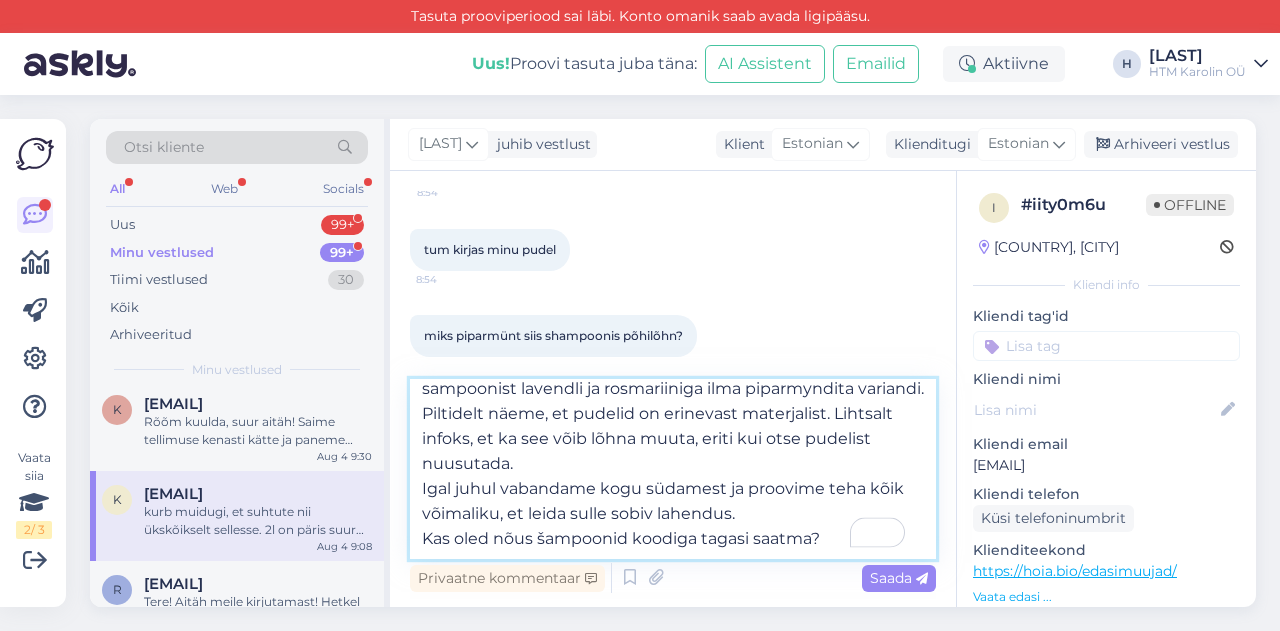 click on "Tere taas, [NAME]
Me kindlasti ei suhtu sinu muresse ükskõiksusega, vabandan, et sul jäi selline mulje. Meile on väga oluline, et kõik kliendid oleksid rahul.
Palun saada meile 2 šampoonipudelit tagasi, kasutades seda koodi, mis sa oma paki saabumisel said. Me vaatame ja nuusutame üle, kas midagi on valesti läinud. Kui meil laos olev partii on siiski sama lõhnaga, mis sinu piparmündine šampoon, võime sulle raha tagasi kanda. Kui siiski on juhtunud eksitus ja sinu šampoon on vale sildiga, siis saadame õige asemele.
saame pakkuda veel varianti, et teeme talle lõhnatudt sampoonist lavendli ja rosmariiniga ilma piparmyndita variandi.
Piltidelt näeme, et pudelid on erinevast materjalist. Lihtsalt infoks, et ka see võib lõhna muuta, eriti kui otse pudelist nuusutada.
Igal juhul vabandame kogu südamest ja proovime teha kõik võimaliku, et leida sulle sobiv lahendus.
Kas oled nõus šampoonid koodiga tagasi saatma?" at bounding box center (673, 469) 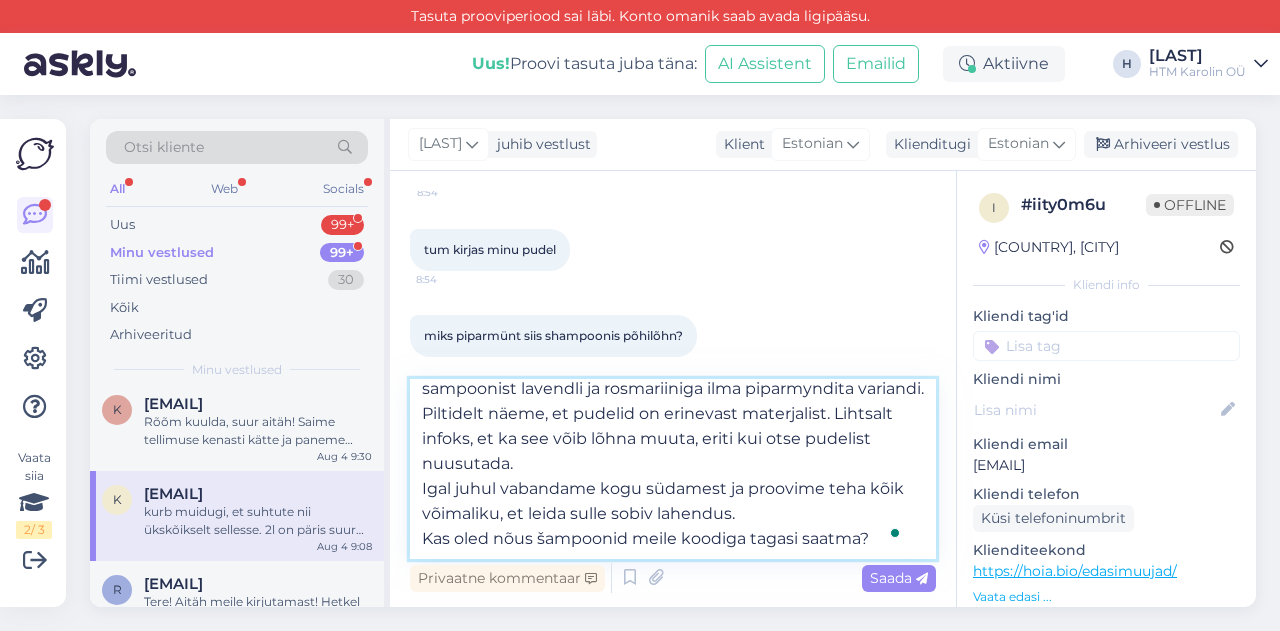 click on "Tere taas, [NAME]
Me kindlasti ei suhtu sinu muresse ükskõiksusega, vabandan, et sul jäi selline mulje. Meile on väga oluline, et kõik kliendid oleksid rahul.
Palun saada meile 2 šampoonipudelit tagasi, kasutades seda koodi, mis sa oma paki saabumisel said. Me vaatame ja nuusutame üle, kas midagi on valesti läinud. Kui meil laos olev partii on siiski sama lõhnaga, mis sinu piparmündine šampoon, võime sulle raha tagasi kanda. Kui siiski on juhtunud eksitus ja sinu šampoon on vale sildiga, siis saadame õige asemele.
saame pakkuda veel varianti, et teeme talle lõhnatudt sampoonist lavendli ja rosmariiniga ilma piparmyndita variandi.
Piltidelt näeme, et pudelid on erinevast materjalist. Lihtsalt infoks, et ka see võib lõhna muuta, eriti kui otse pudelist nuusutada.
Igal juhul vabandame kogu südamest ja proovime teha kõik võimaliku, et leida sulle sobiv lahendus.
Kas oled nõus šampoonid meile koodiga tagasi saatma?" at bounding box center [673, 469] 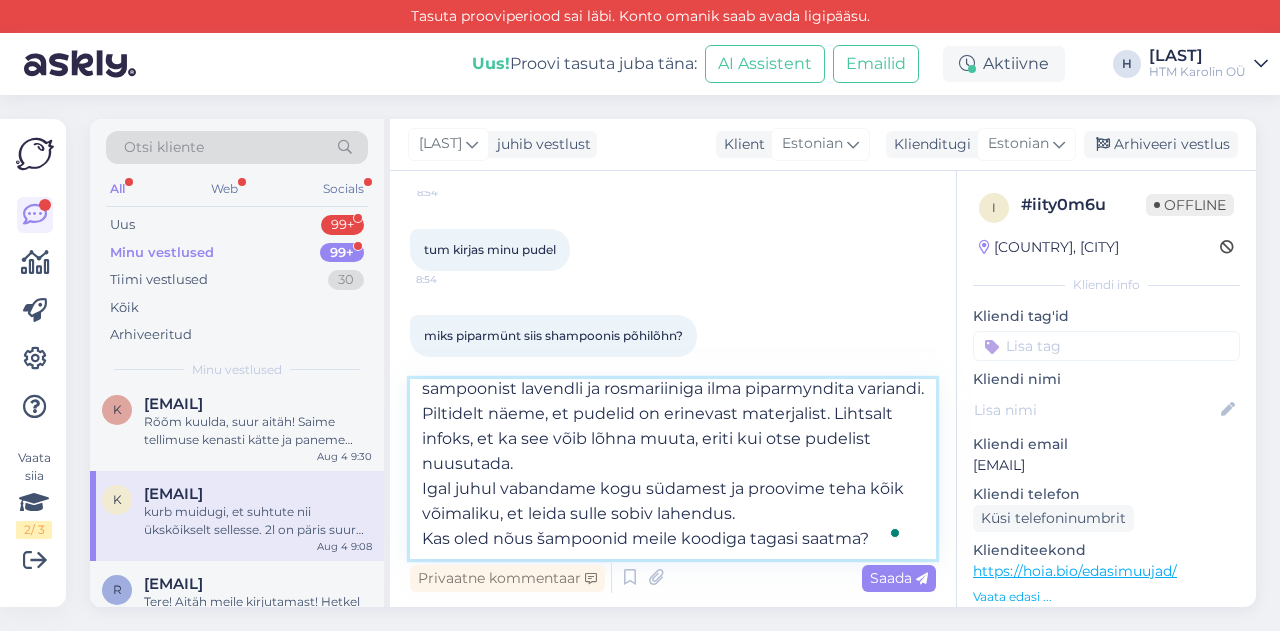 scroll, scrollTop: 144, scrollLeft: 0, axis: vertical 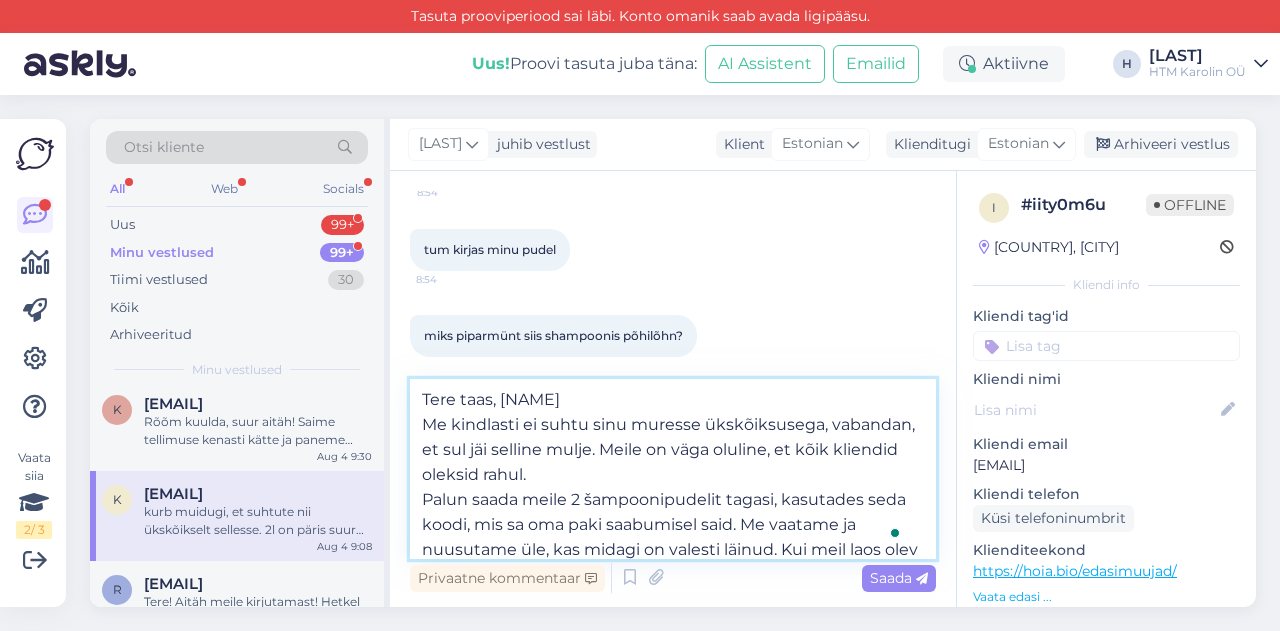 click on "Tere taas, [NAME]
Me kindlasti ei suhtu sinu muresse ükskõiksusega, vabandan, et sul jäi selline mulje. Meile on väga oluline, et kõik kliendid oleksid rahul.
Palun saada meile 2 šampoonipudelit tagasi, kasutades seda koodi, mis sa oma paki saabumisel said. Me vaatame ja nuusutame üle, kas midagi on valesti läinud. Kui meil laos olev partii on siiski sama lõhnaga, mis sinu piparmündine šampoon, võime sulle raha tagasi kanda. Kui siiski on juhtunud eksitus ja sinu šampoon on vale sildiga, siis saadame õige asemele.
saame pakkuda veel varianti, et teeme talle lõhnatudt sampoonist lavendli ja rosmariiniga ilma piparmyndita variandi.
Piltidelt näeme, et pudelid on erinevast materjalist. Lihtsalt infoks, et ka see võib lõhna muuta, eriti kui otse pudelist nuusutada.
Igal juhul vabandame kogu südamest ja proovime teha kõik võimaliku, et leida sulle sobiv lahendus.
Kas oled nõus šampoonid meile koodiga tagasi saatma?" at bounding box center (673, 469) 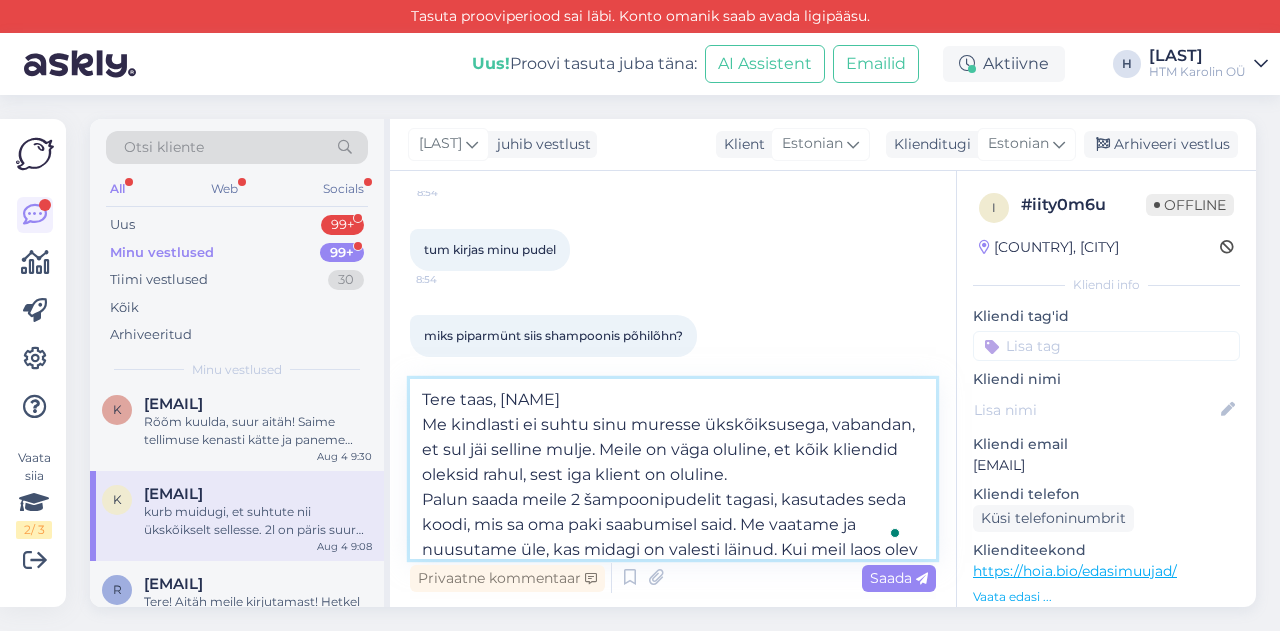 click on "Tere taas, [NAME]
Me kindlasti ei suhtu sinu muresse ükskõiksusega, vabandan, et sul jäi selline mulje. Meile on väga oluline, et kõik kliendid oleksid rahul, sest iga klient on oluline.
Palun saada meile 2 šampoonipudelit tagasi, kasutades seda koodi, mis sa oma paki saabumisel said. Me vaatame ja nuusutame üle, kas midagi on valesti läinud. Kui meil laos olev partii on siiski sama lõhnaga, mis sinu piparmündine šampoon, võime sulle raha tagasi kanda. Kui siiski on juhtunud eksitus ja sinu šampoon on vale sildiga, siis saadame õige asemele.
saame pakkuda veel varianti, et teeme talle lõhnatudt sampoonist lavendli ja rosmariiniga ilma piparmyndita variandi.
Piltidelt näeme, et pudelid on erinevast materjalist. Lihtsalt infoks, et ka see võib lõhna muuta, eriti kui otse pudelist nuusutada.
Igal juhul vabandame kogu südamest ja proovime teha kõik võimaliku, et leida sulle sobiv lahendus.
Kas oled nõus šampoonid meile koodiga tagasi saatma?" at bounding box center (673, 469) 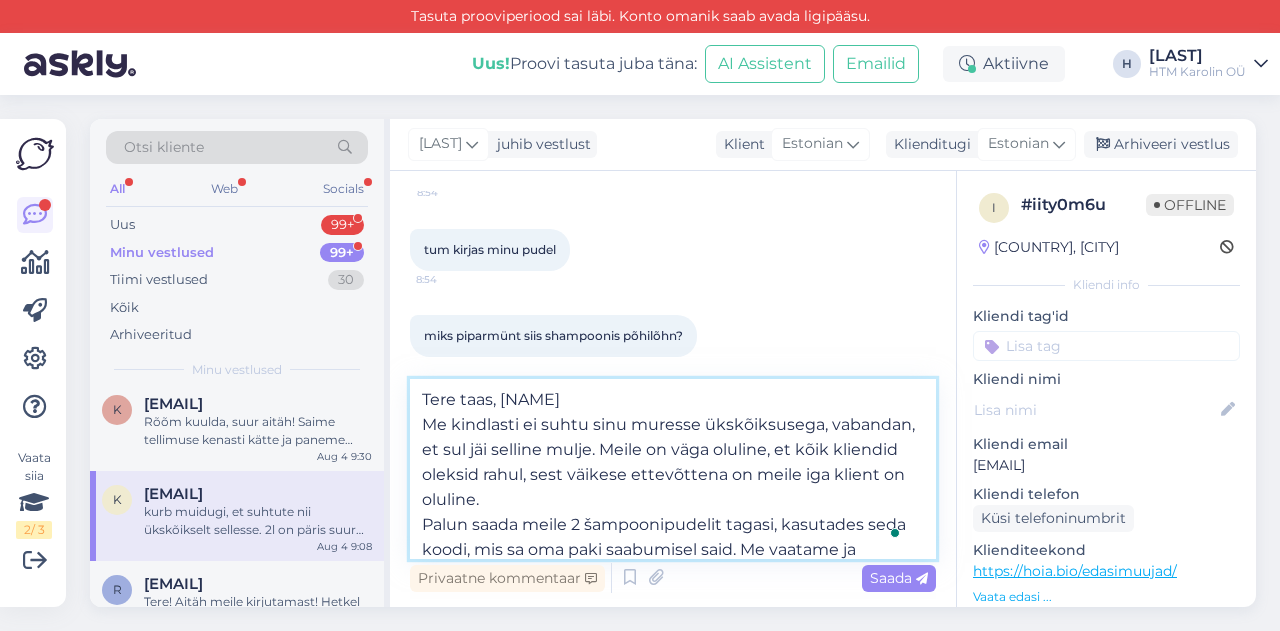 drag, startPoint x: 520, startPoint y: 503, endPoint x: 502, endPoint y: 500, distance: 18.248287 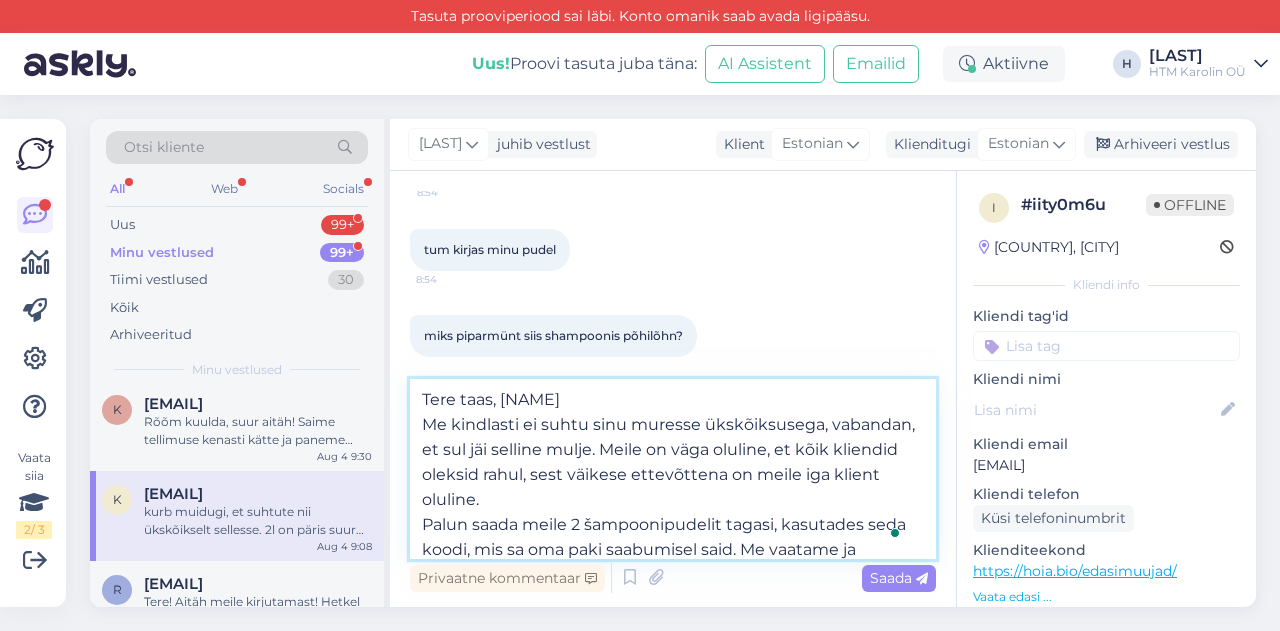 scroll, scrollTop: 60, scrollLeft: 0, axis: vertical 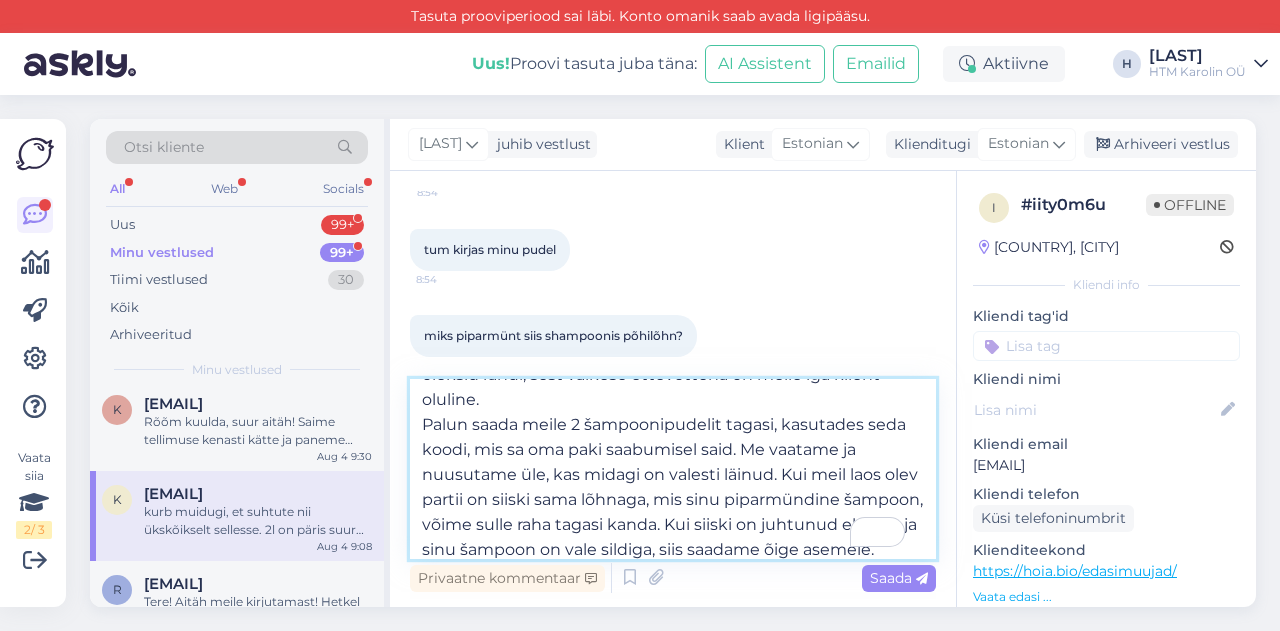 click on "Tere taas, [NAME]
Me kindlasti ei suhtu sinu muresse ükskõiksusega, vabandan, et sul jäi selline mulje. Meile on väga oluline, et kõik kliendid oleksid rahul, sest väikese ettevõttena on meile iga klient oluline.
Palun saada meile 2 šampoonipudelit tagasi, kasutades seda koodi, mis sa oma paki saabumisel said. Me vaatame ja nuusutame üle, kas midagi on valesti läinud. Kui meil laos olev partii on siiski sama lõhnaga, mis sinu piparmündine šampoon, võime sulle raha tagasi kanda. Kui siiski on juhtunud eksitus ja sinu šampoon on vale sildiga, siis saadame õige asemele.
saame pakkuda veel varianti, et teeme talle lõhnatudt sampoonist lavendli ja rosmariiniga ilma piparmyndita variandi.
Piltidelt näeme, et pudelid on erinevast materjalist. Lihtsalt infoks, et ka see võib lõhna muuta, eriti kui otse pudelist nuusutada.
Igal juhul vabandame kogu südamest ja proovime teha kõik võimaliku, et leida sulle sobiv lahendus.
Kas oled nõus šampoonid meile koodiga tagasi saatma?" at bounding box center [673, 469] 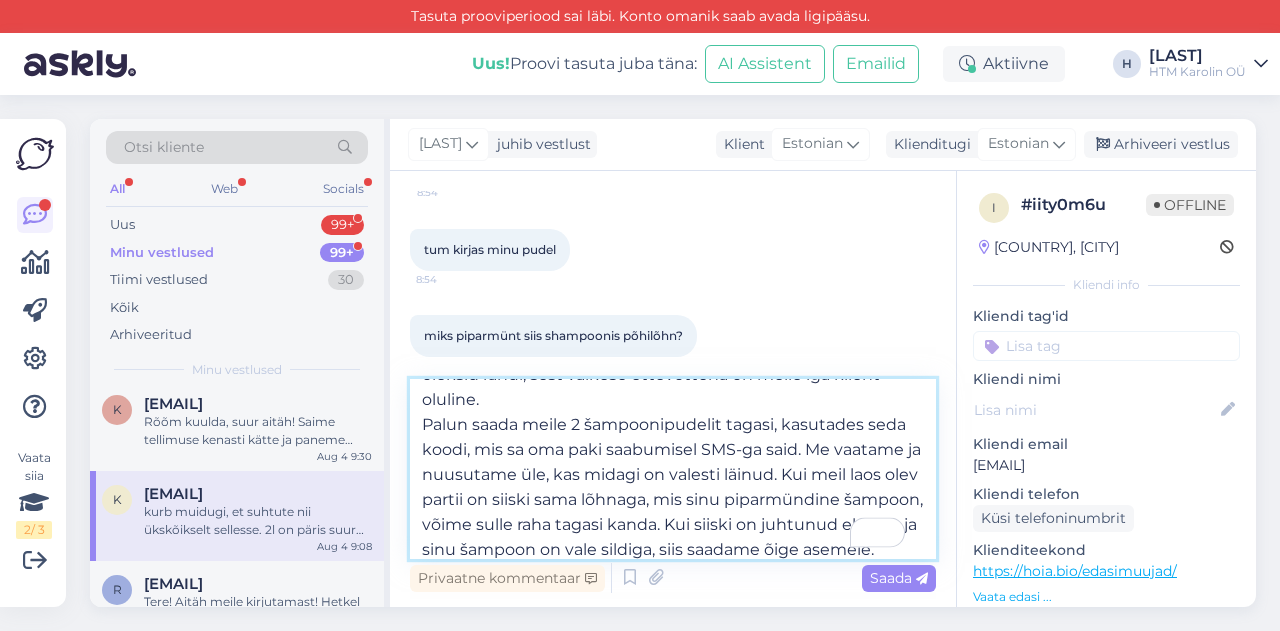 click on "Tere taas, [NAME]
Me kindlasti ei suhtu sinu muresse ükskõiksusega, vabandan, et sul jäi selline mulje. Meile on väga oluline, et kõik kliendid oleksid rahul, sest väikese ettevõttena on meile iga klient oluline.
Palun saada meile 2 šampoonipudelit tagasi, kasutades seda koodi, mis sa oma paki saabumisel SMS-ga said. Me vaatame ja nuusutame üle, kas midagi on valesti läinud. Kui meil laos olev partii on siiski sama lõhnaga, mis sinu piparmündine šampoon, võime sulle raha tagasi kanda. Kui siiski on juhtunud eksitus ja sinu šampoon on vale sildiga, siis saadame õige asemele.
saame pakkuda veel varianti, et teeme talle lõhnatudt sampoonist lavendli ja rosmariiniga ilma piparmyndita variandi.
Piltidelt näeme, et pudelid on erinevast materjalist. Lihtsalt infoks, et ka see võib lõhna muuta, eriti kui otse pudelist nuusutada.
Igal juhul vabandame kogu südamest ja proovime teha kõik võimaliku, et leida sulle sobiv lahendus.
Kas oled nõus šampoonid meile koodiga tagasi saatma?" at bounding box center [673, 469] 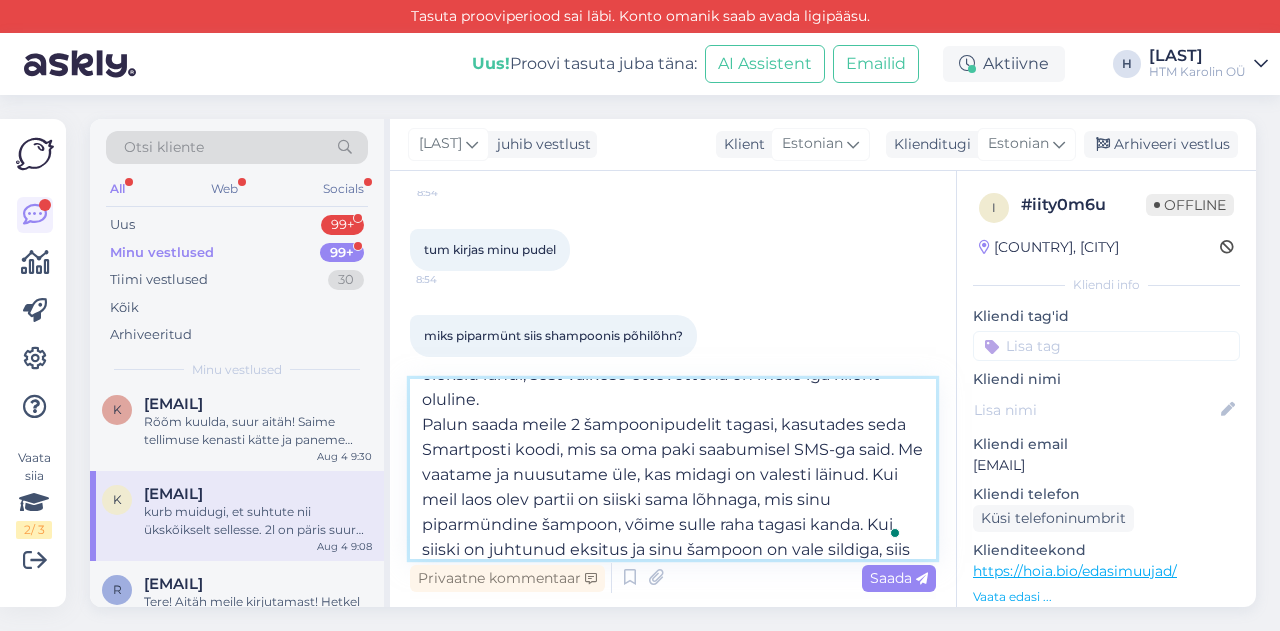 click on "Tere taas, [NAME]
Me kindlasti ei suhtu sinu muresse ükskõiksusega, vabandan, et sul jäi selline mulje. Meile on väga oluline, et kõik kliendid oleksid rahul, sest väikese ettevõttena on meile iga klient oluline.
Palun saada meile 2 šampoonipudelit tagasi, kasutades seda Smartposti koodi, mis sa oma paki saabumisel SMS-ga said. Me vaatame ja nuusutame üle, kas midagi on valesti läinud. Kui meil laos olev partii on siiski sama lõhnaga, mis sinu piparmündine šampoon, võime sulle raha tagasi kanda. Kui siiski on juhtunud eksitus ja sinu šampoon on vale sildiga, siis saadame õige asemele.
saame pakkuda veel varianti, et teeme talle lõhnatudt sampoonist lavendli ja rosmariiniga ilma piparmyndita variandi.
Piltidelt näeme, et pudelid on erinevast materjalist. Lihtsalt infoks, et ka see võib lõhna muuta, eriti kui otse pudelist nuusutada.
Igal juhul vabandame kogu südamest ja proovime teha kõik võimaliku, et leida sulle sobiv lahendus.
Kas oled nõus šampoonid meile koodiga tagasi saatma?" at bounding box center [673, 469] 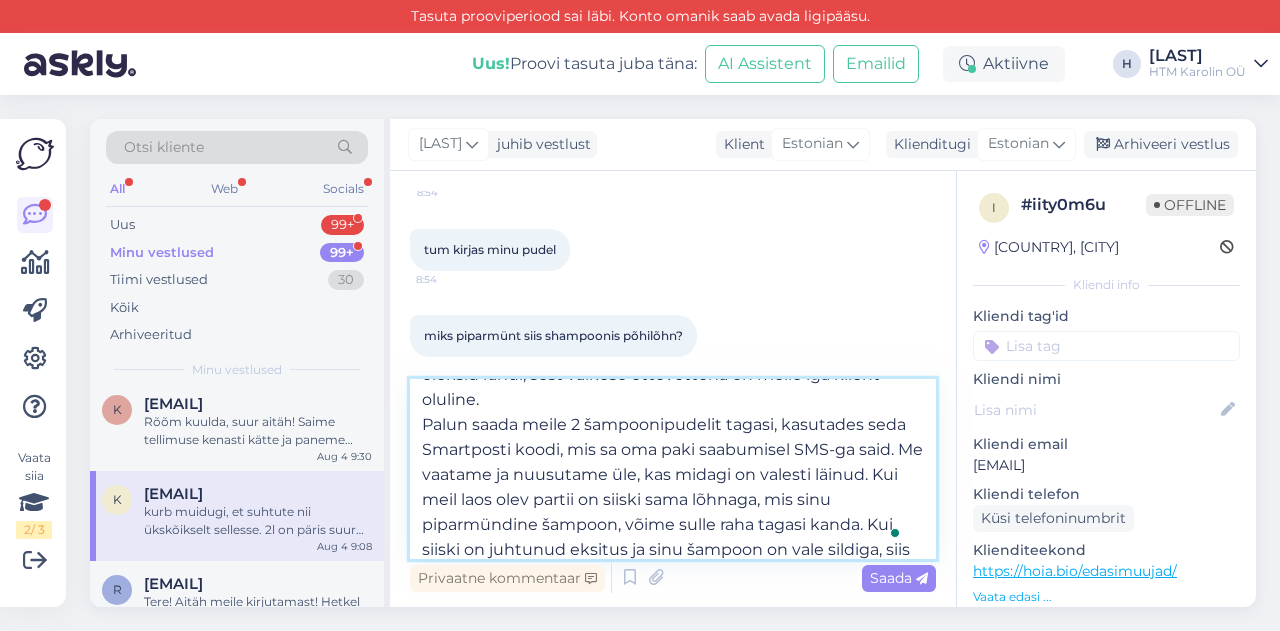 scroll, scrollTop: 142, scrollLeft: 0, axis: vertical 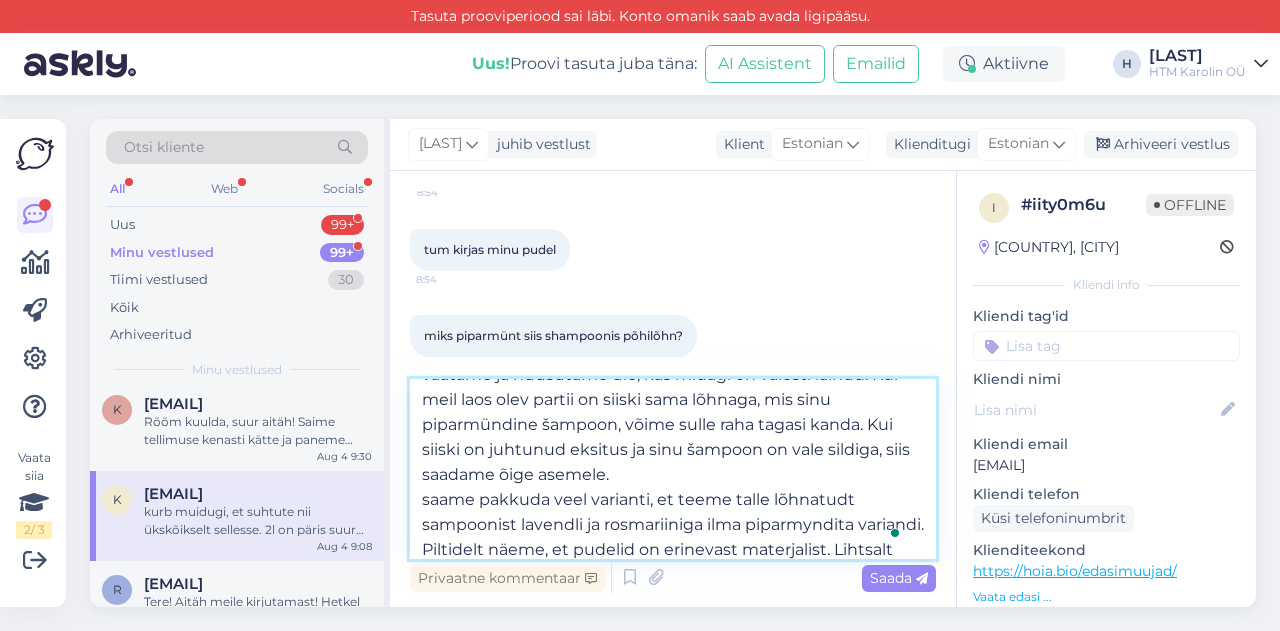 click on "Tere taas, [NAME]
Me kindlasti ei suhtu sinu muresse ükskõiksusega, vabandan, et sul jäi selline mulje. Meile on väga oluline, et kõik kliendid oleksid rahul, sest väikese ettevõttena on meile iga klient oluline.
Palun saada meile 2 šampoonipudelit tagasi, kasutades seda Smartposti koodi, mis sa oma paki saabumisel SMS-ga said. Me vaatame ja nuusutame üle, kas midagi on valesti läinud. Kui meil laos olev partii on siiski sama lõhnaga, mis sinu piparmündine šampoon, võime sulle raha tagasi kanda. Kui siiski on juhtunud eksitus ja sinu šampoon on vale sildiga, siis saadame õige asemele.
saame pakkuda veel varianti, et teeme talle lõhnatudt sampoonist lavendli ja rosmariiniga ilma piparmyndita variandi.
Piltidelt näeme, et pudelid on erinevast materjalist. Lihtsalt infoks, et ka see võib lõhna muuta, eriti kui otse pudelist nuusutada.
Igal juhul vabandame kogu südamest ja proovime teha kõik võimaliku, et leida sulle sobiv lahendus.
Kas oled nõus šampoonid meile koodiga tagasi saatma?" at bounding box center (673, 469) 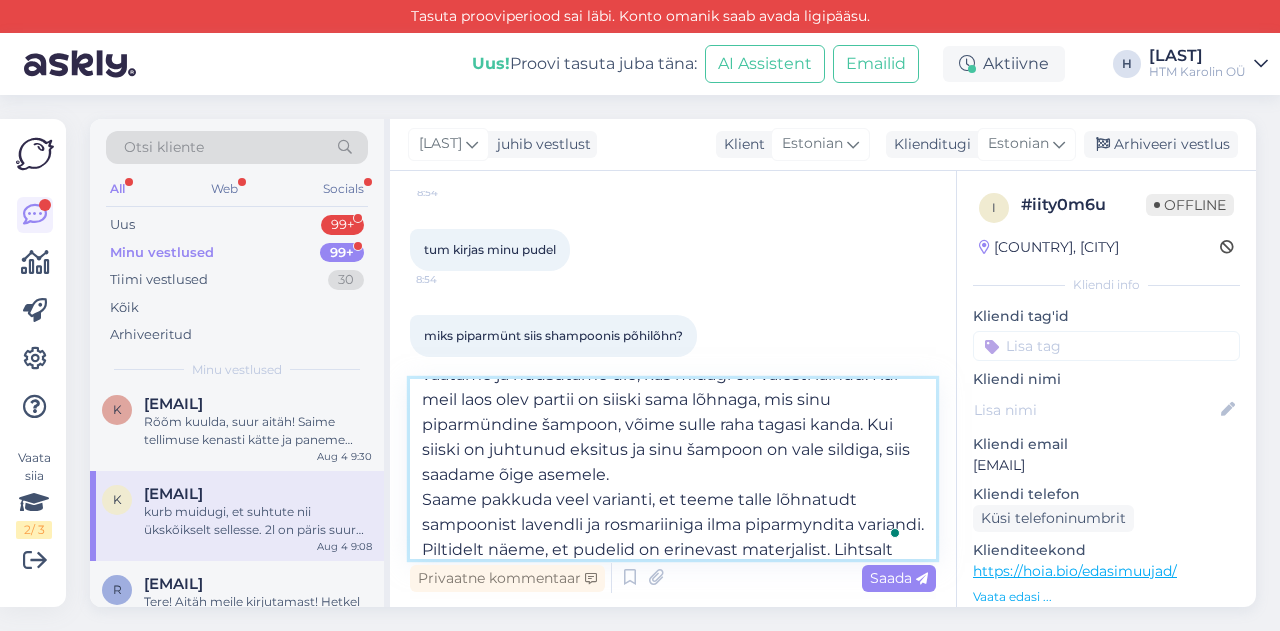 click on "Tere taas, [NAME]
Me kindlasti ei suhtu sinu muresse ükskõiksusega, vabandan, et sul jäi selline mulje. Meile on väga oluline, et kõik kliendid oleksid rahul, sest väikese ettevõttena on meile iga klient oluline.
Palun saada meile 2 šampoonipudelit tagasi, kasutades seda Smartposti koodi, mis sa oma paki saabumisel SMS-ga said. Me vaatame ja nuusutame üle, kas midagi on valesti läinud. Kui meil laos olev partii on siiski sama lõhnaga, mis sinu piparmündine šampoon, võime sulle raha tagasi kanda. Kui siiski on juhtunud eksitus ja sinu šampoon on vale sildiga, siis saadame õige asemele.
Saame pakkuda veel varianti, et teeme talle lõhnatudt sampoonist lavendli ja rosmariiniga ilma piparmyndita variandi.
Piltidelt näeme, et pudelid on erinevast materjalist. Lihtsalt infoks, et ka see võib lõhna muuta, eriti kui otse pudelist nuusutada.
Igal juhul vabandame kogu südamest ja proovime teha kõik võimaliku, et leida sulle sobiv lahendus.
Kas oled nõus šampoonid meile koodiga tagasi saatma?" at bounding box center [673, 469] 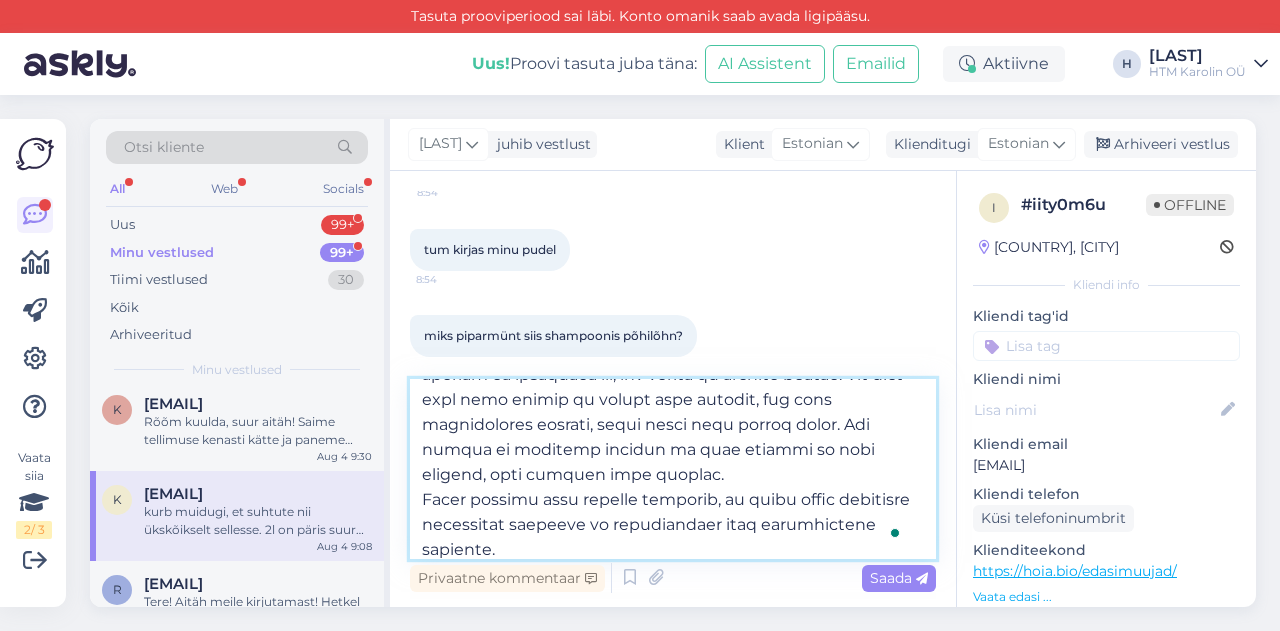 drag, startPoint x: 781, startPoint y: 497, endPoint x: 821, endPoint y: 501, distance: 40.1995 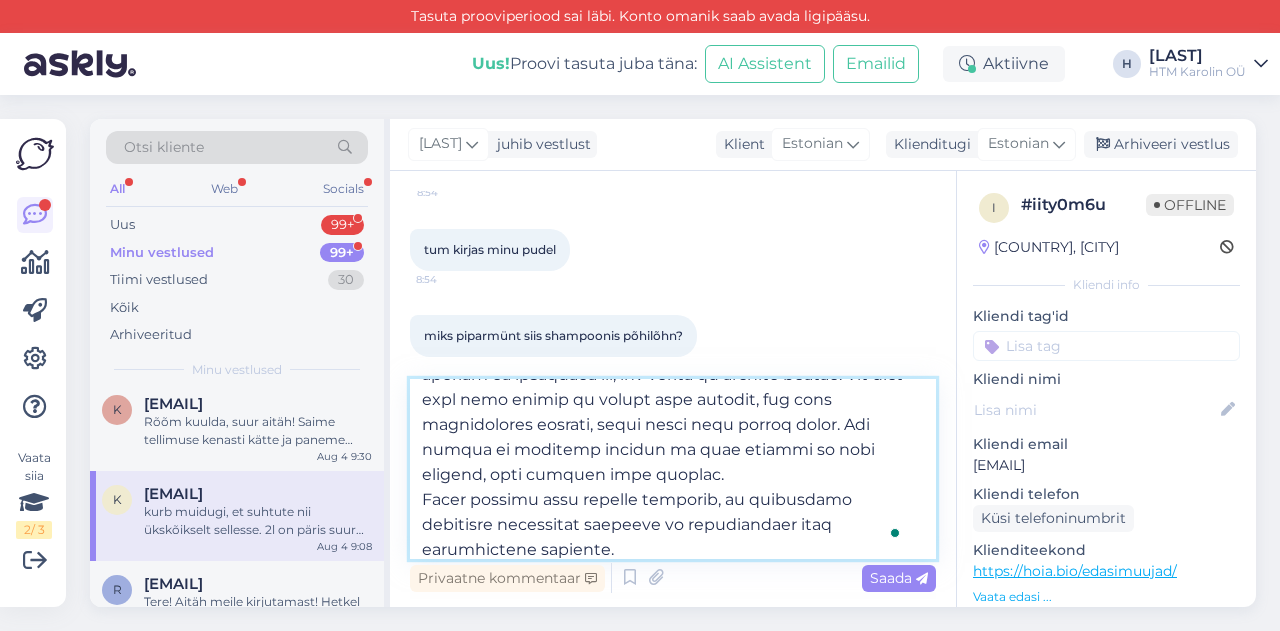 scroll, scrollTop: 275, scrollLeft: 0, axis: vertical 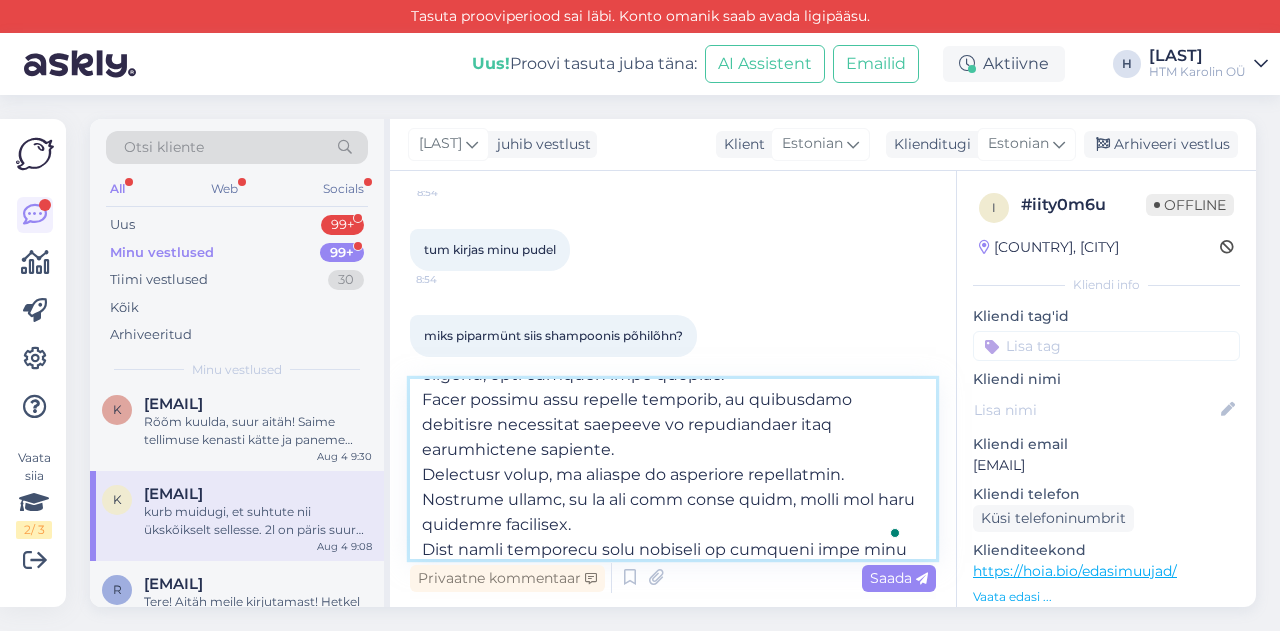 click at bounding box center [673, 469] 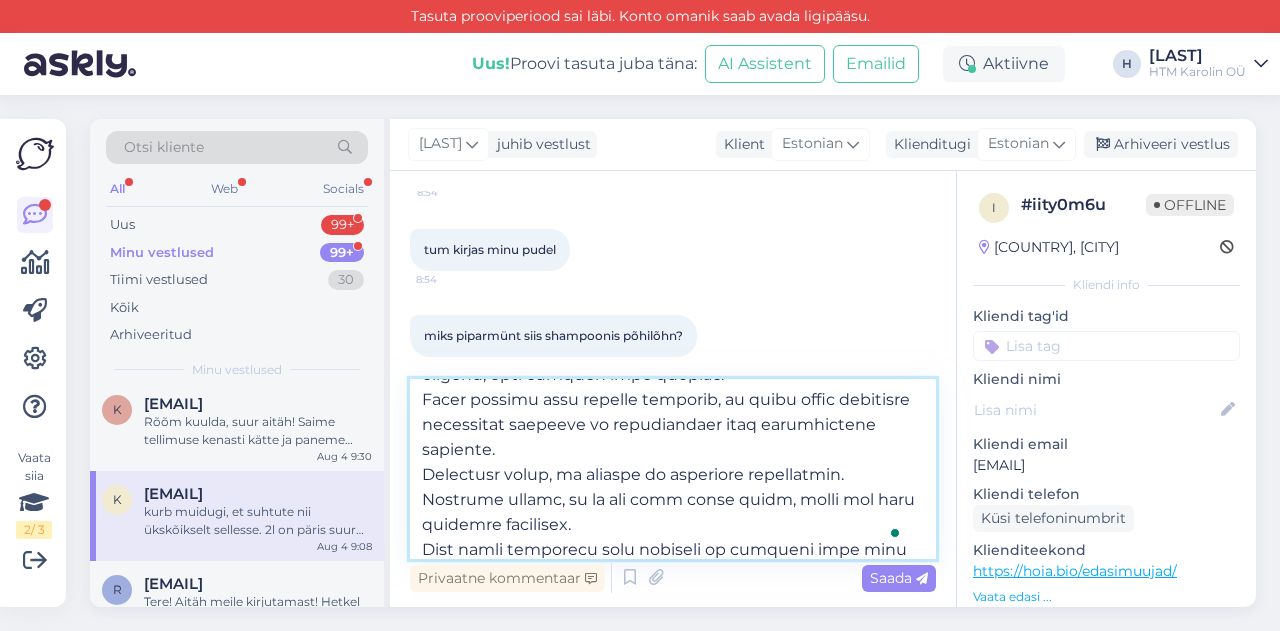 click at bounding box center [673, 469] 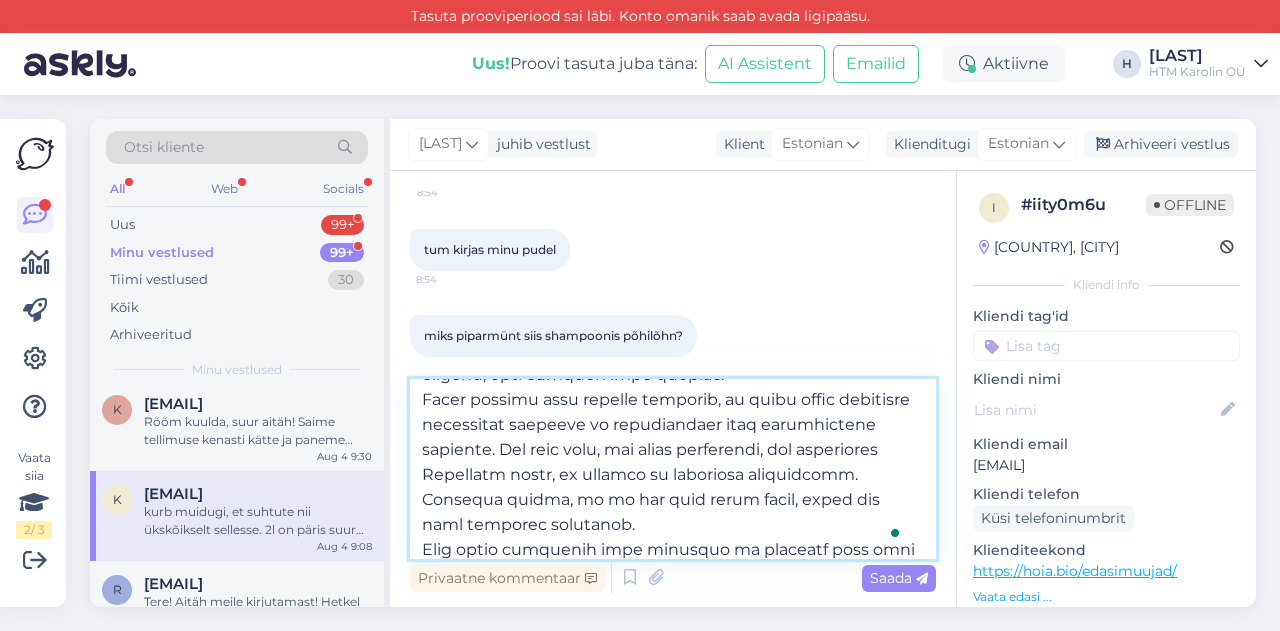 drag, startPoint x: 911, startPoint y: 451, endPoint x: 636, endPoint y: 446, distance: 275.04544 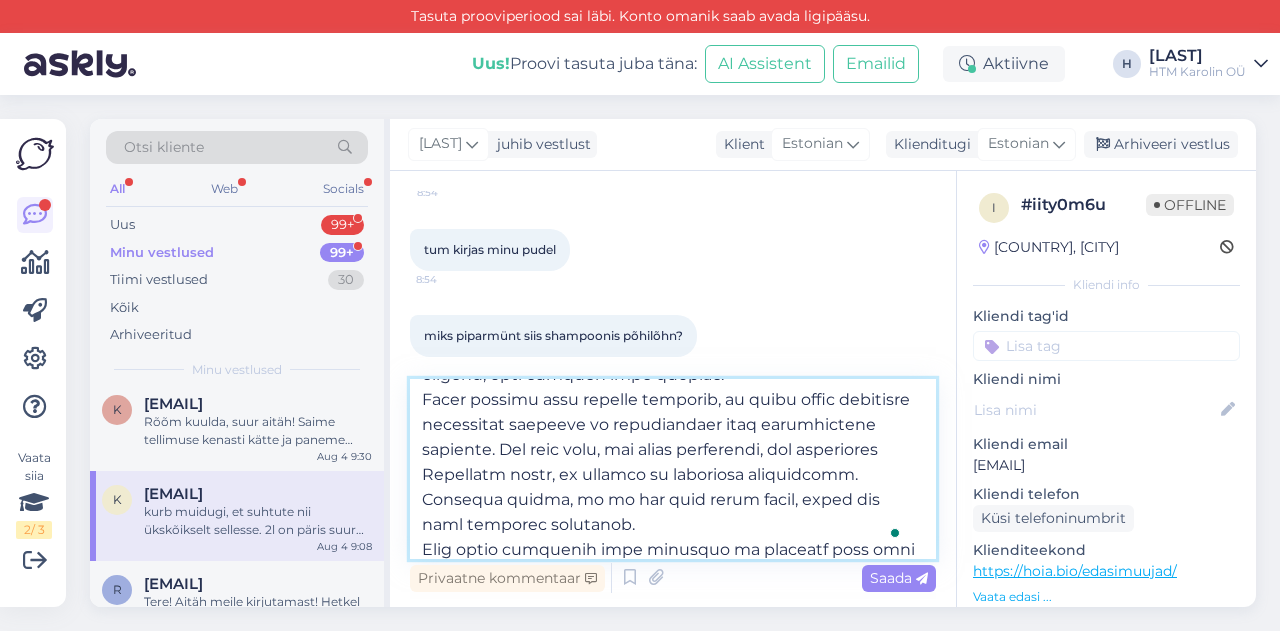 click at bounding box center (673, 469) 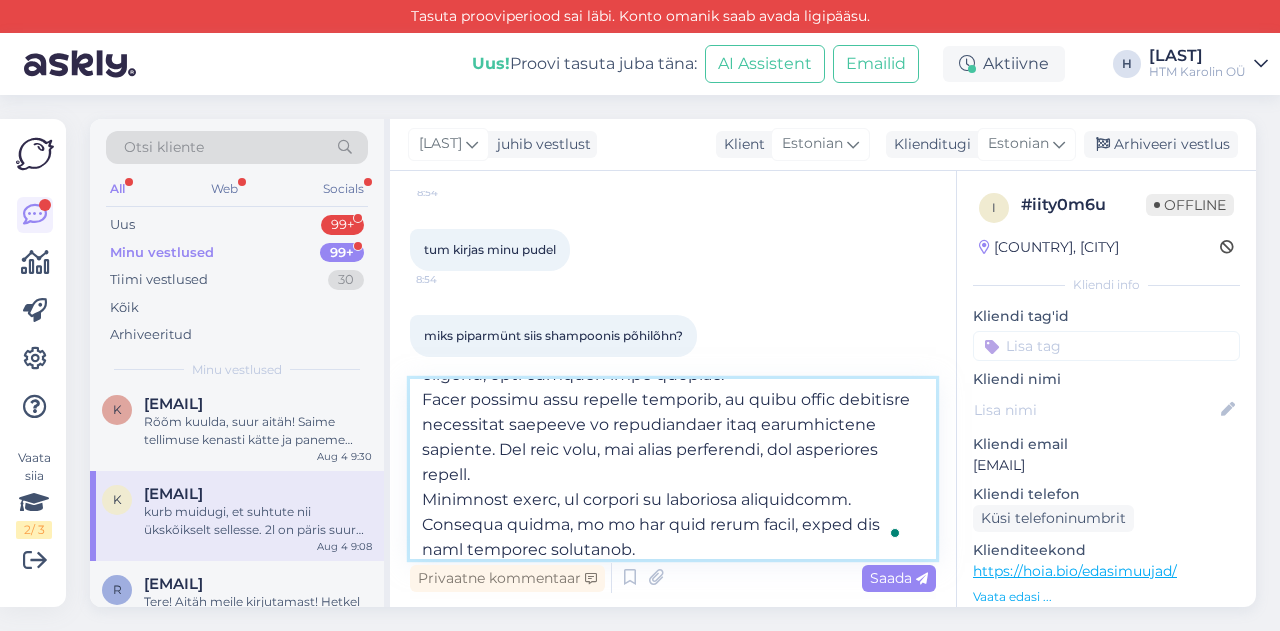 click at bounding box center (673, 469) 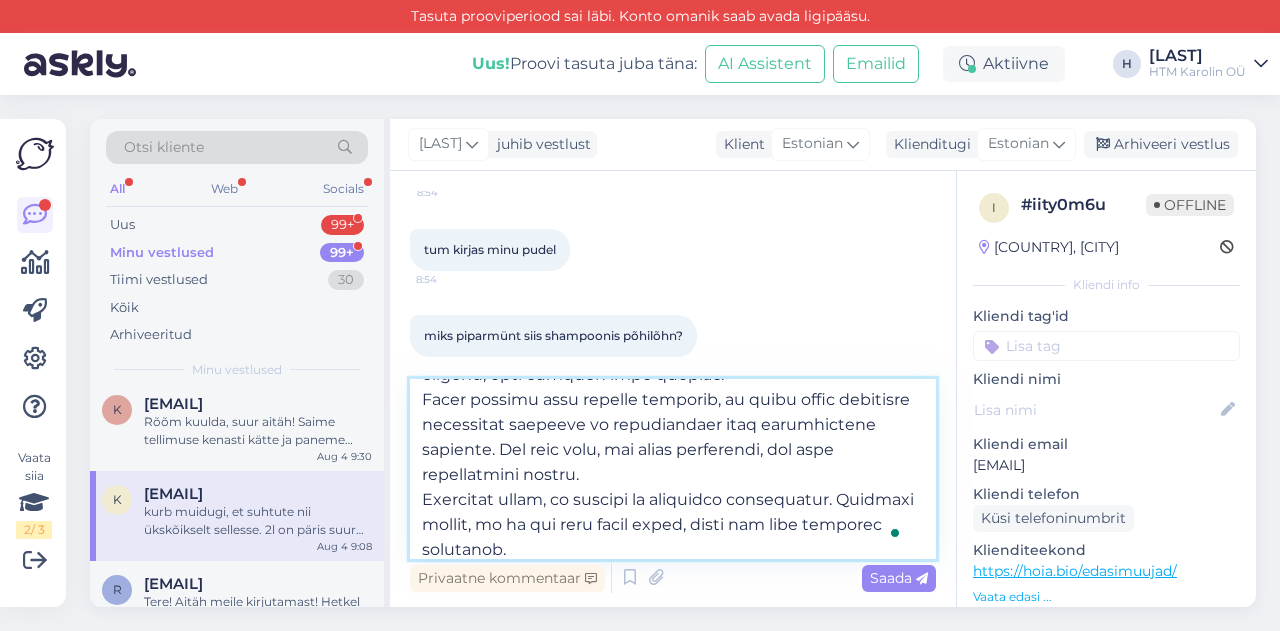 scroll, scrollTop: 370, scrollLeft: 0, axis: vertical 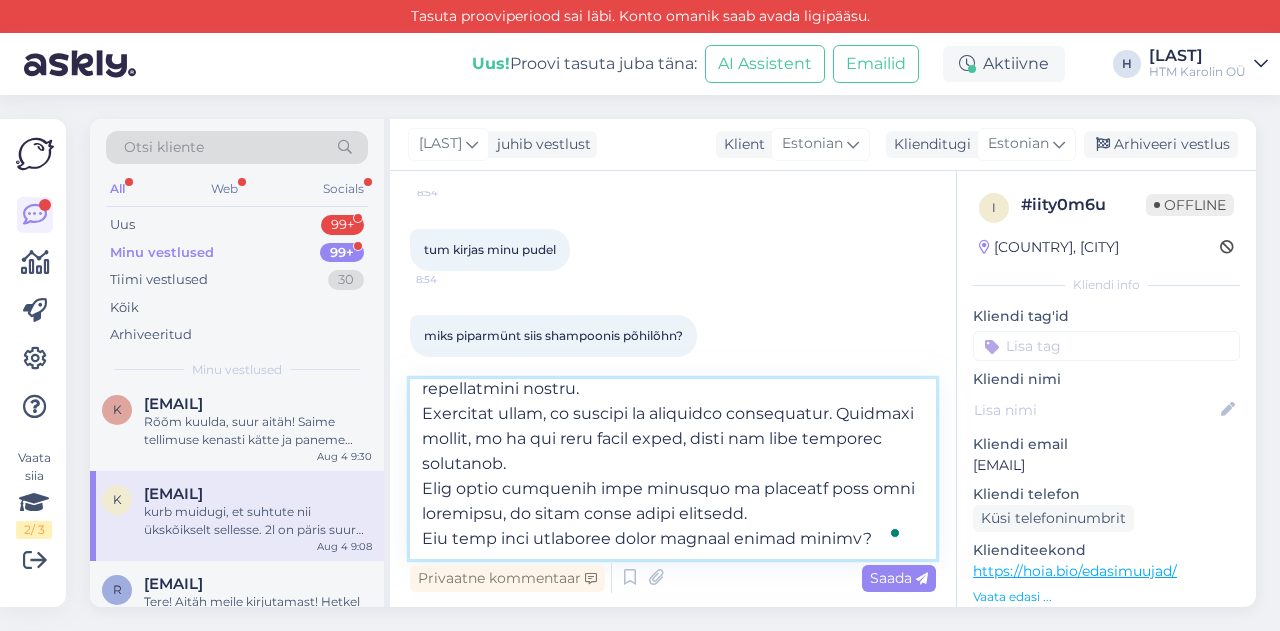 click at bounding box center (673, 469) 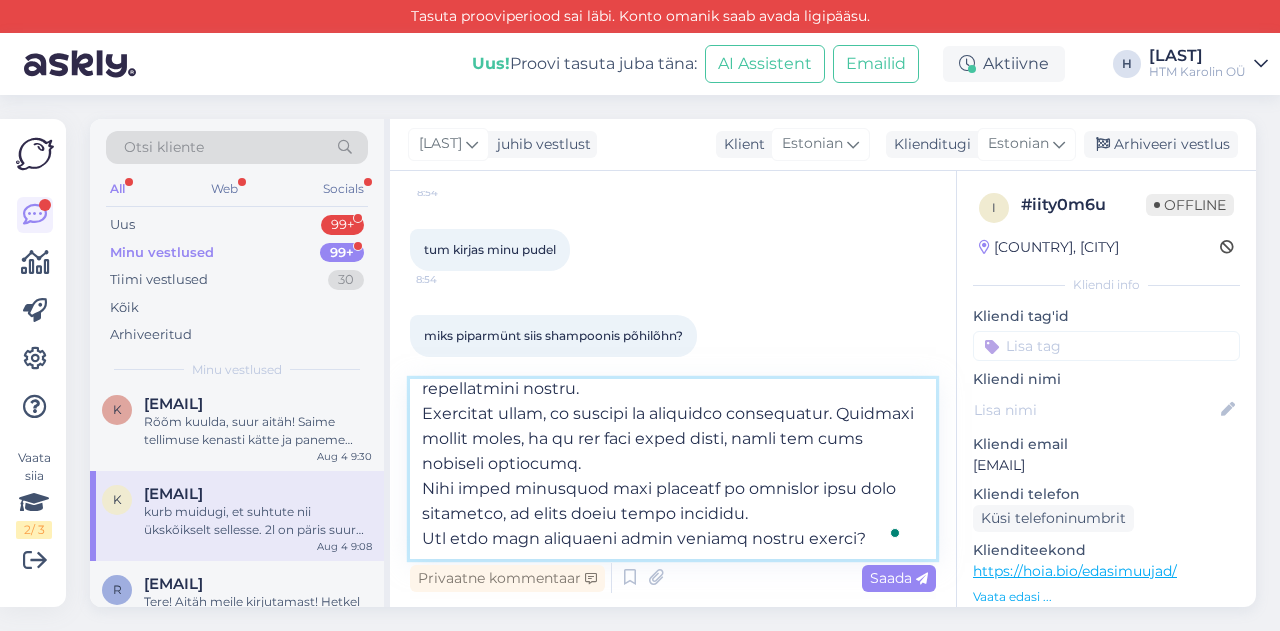 click at bounding box center (673, 469) 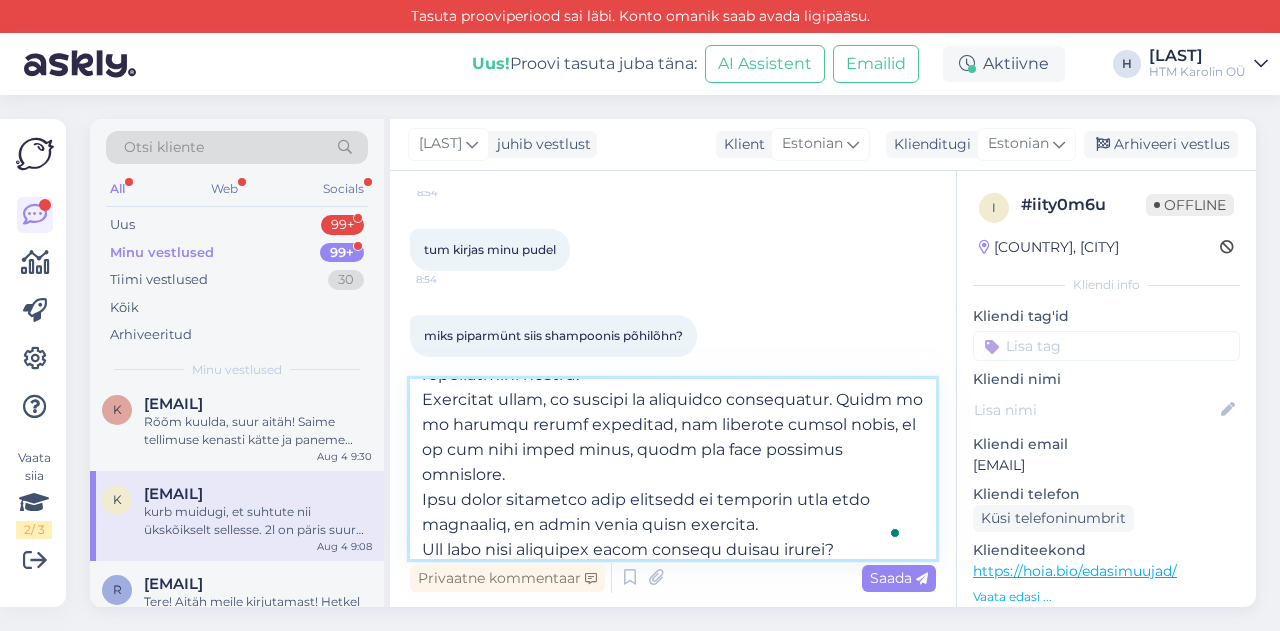 click at bounding box center (673, 469) 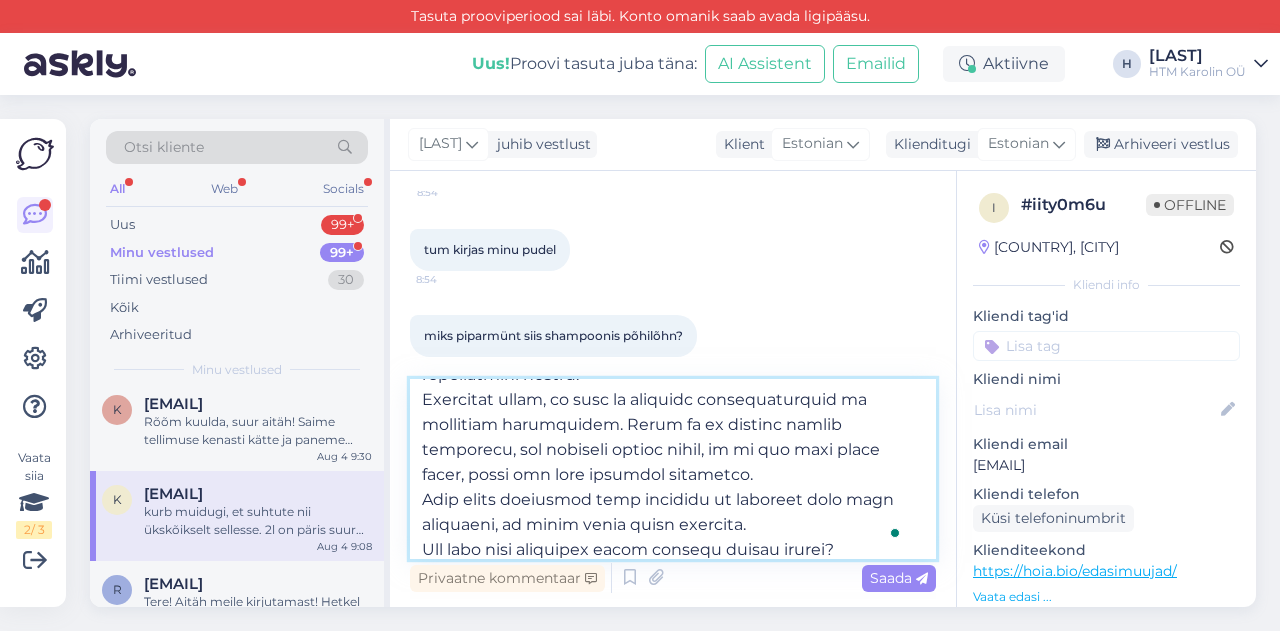scroll, scrollTop: 424, scrollLeft: 0, axis: vertical 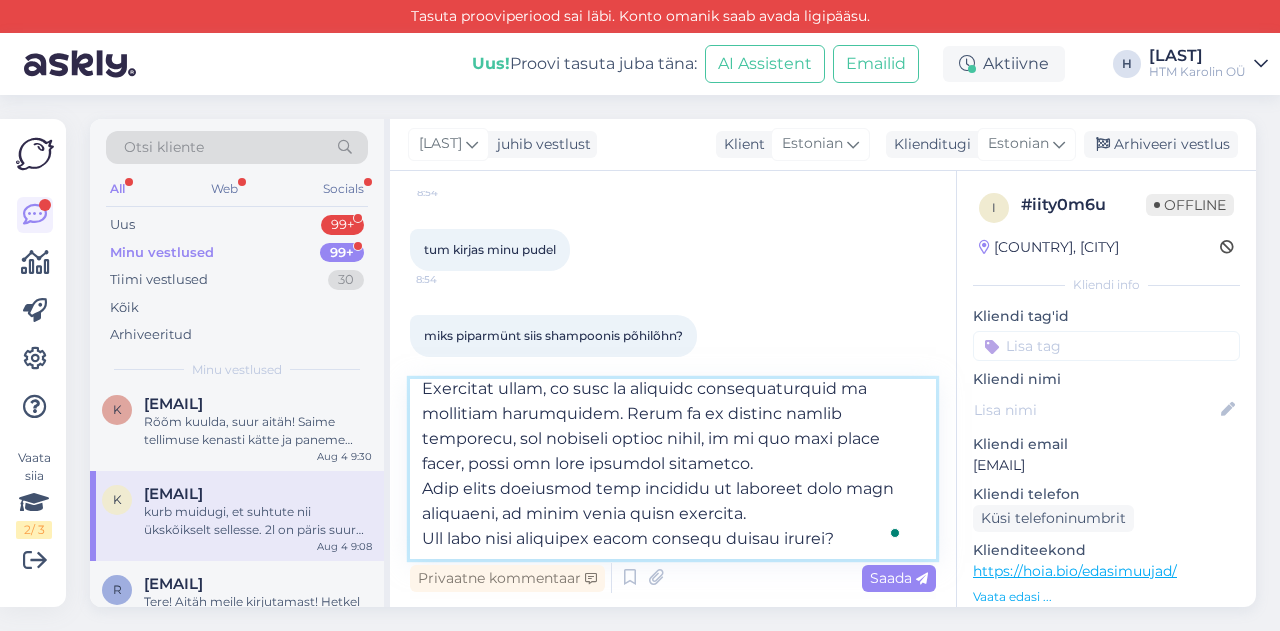 click at bounding box center [673, 469] 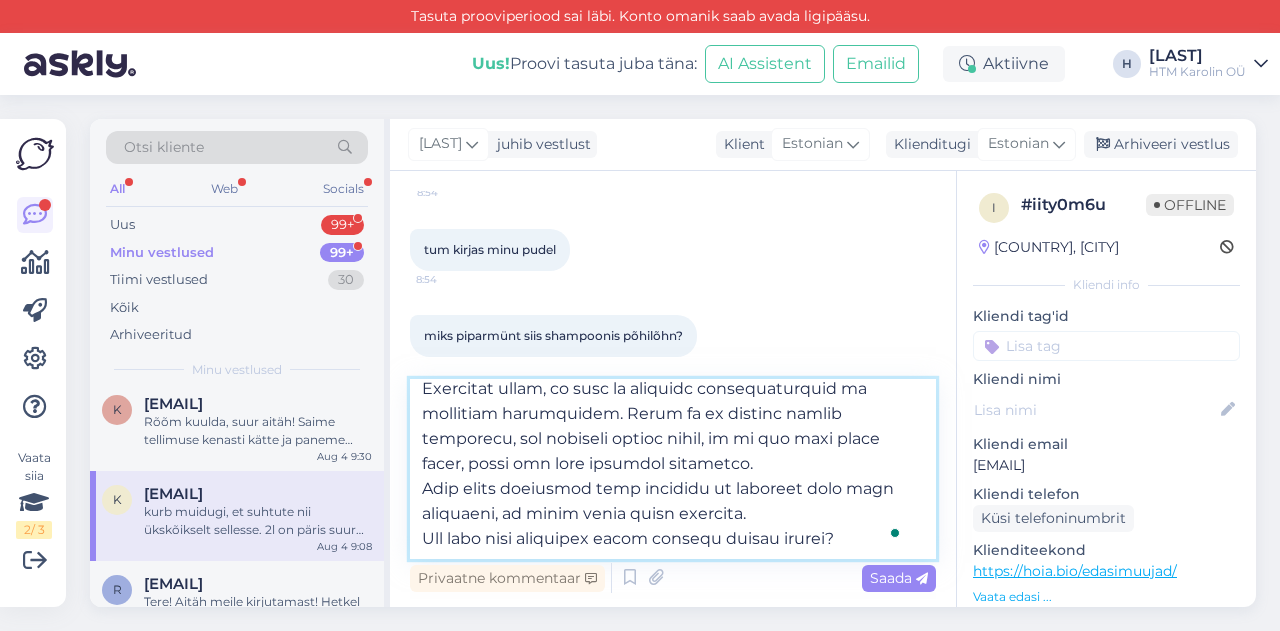 drag, startPoint x: 876, startPoint y: 516, endPoint x: 428, endPoint y: 519, distance: 448.01004 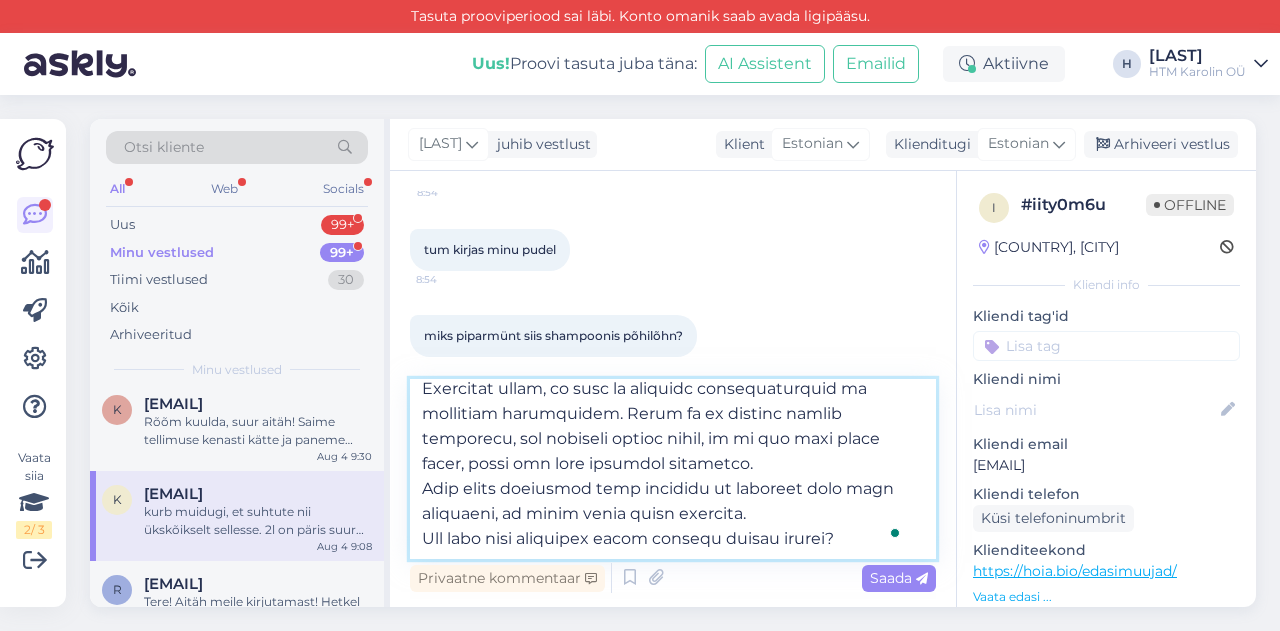 click at bounding box center [673, 469] 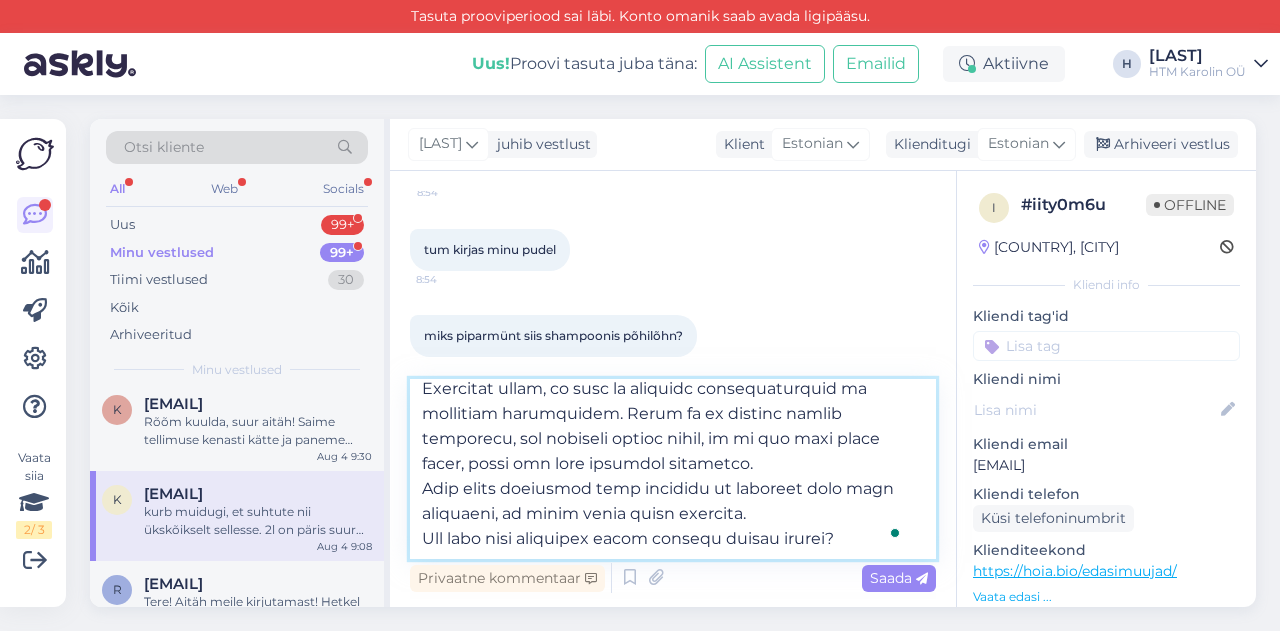 drag, startPoint x: 893, startPoint y: 515, endPoint x: 419, endPoint y: 511, distance: 474.01688 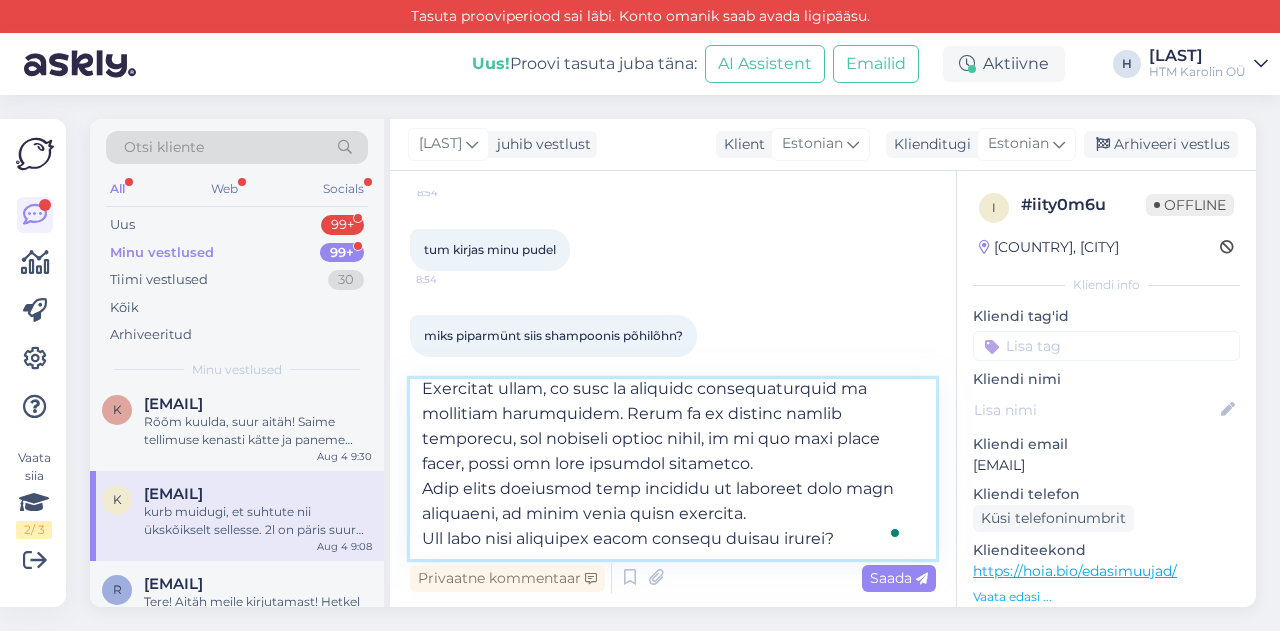 click at bounding box center (673, 469) 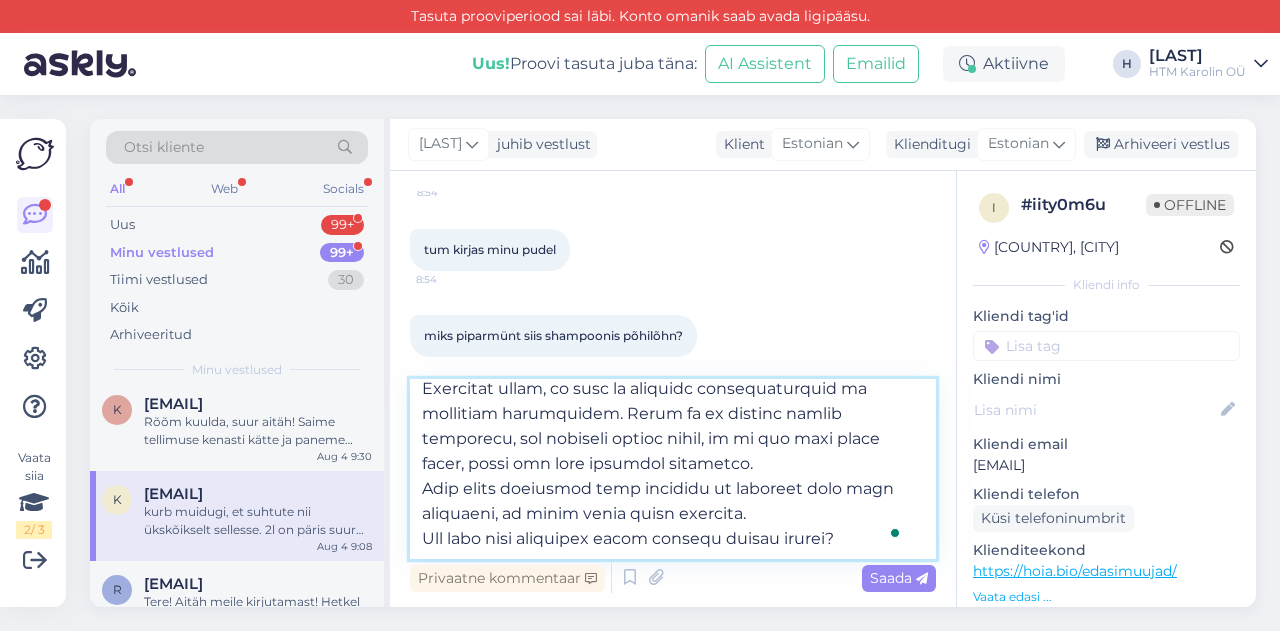 drag, startPoint x: 872, startPoint y: 512, endPoint x: 435, endPoint y: 510, distance: 437.00458 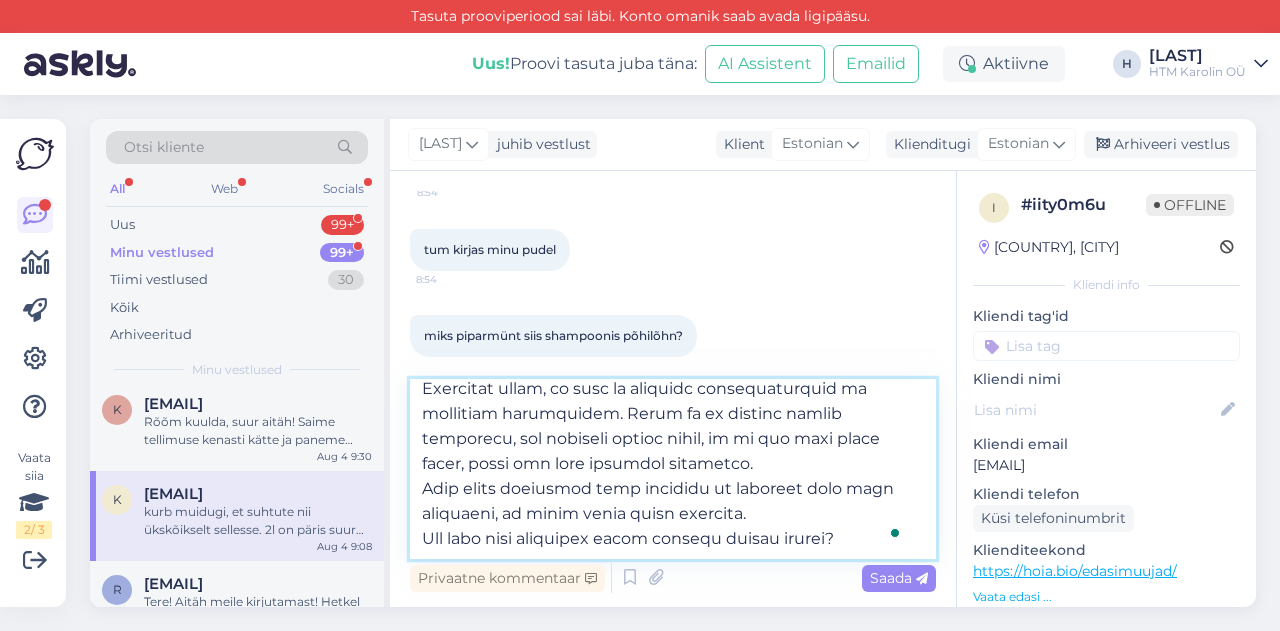click at bounding box center [673, 469] 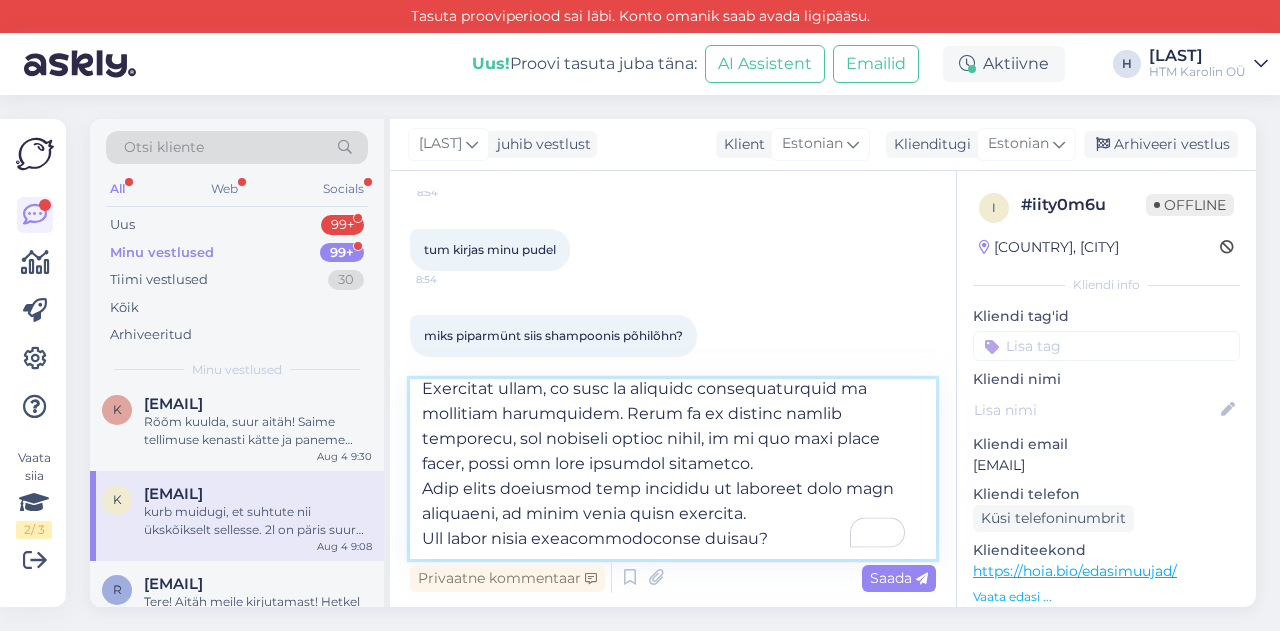 click at bounding box center [673, 469] 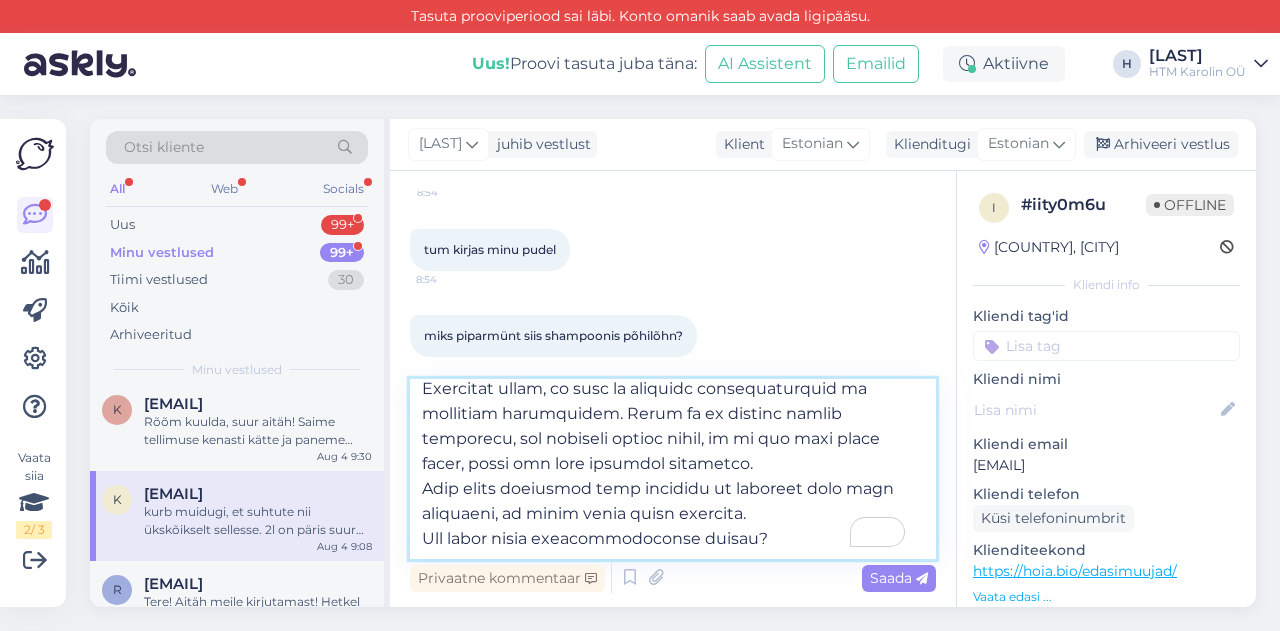 drag, startPoint x: 558, startPoint y: 517, endPoint x: 457, endPoint y: 518, distance: 101.00495 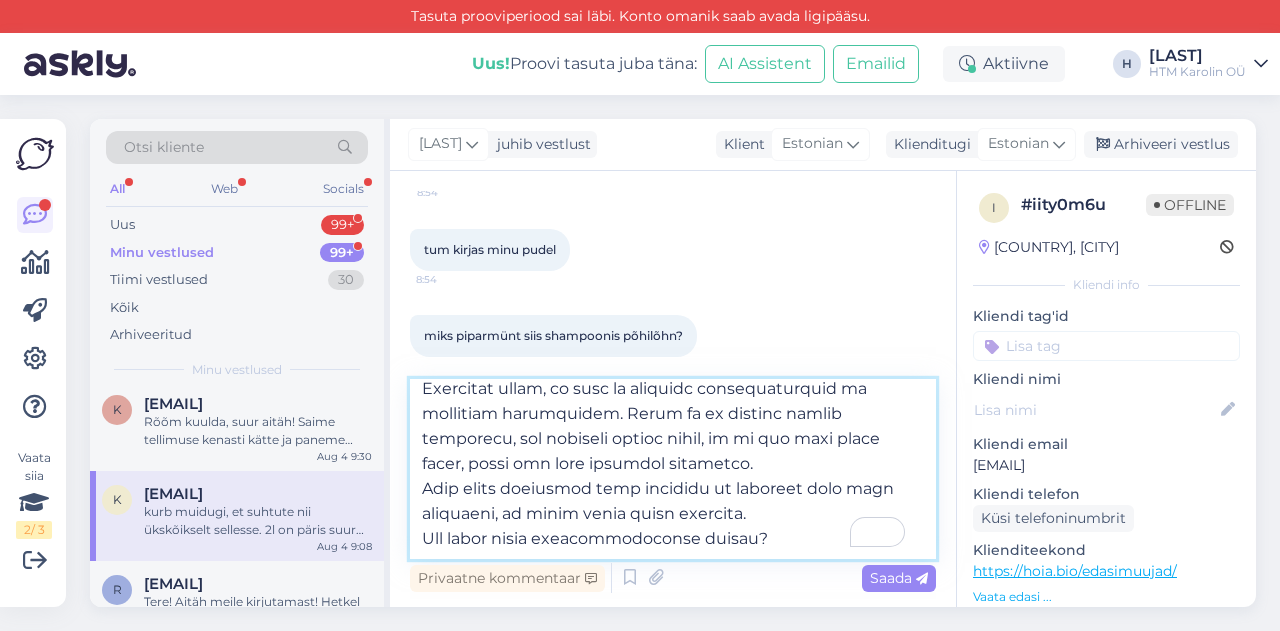click at bounding box center [673, 469] 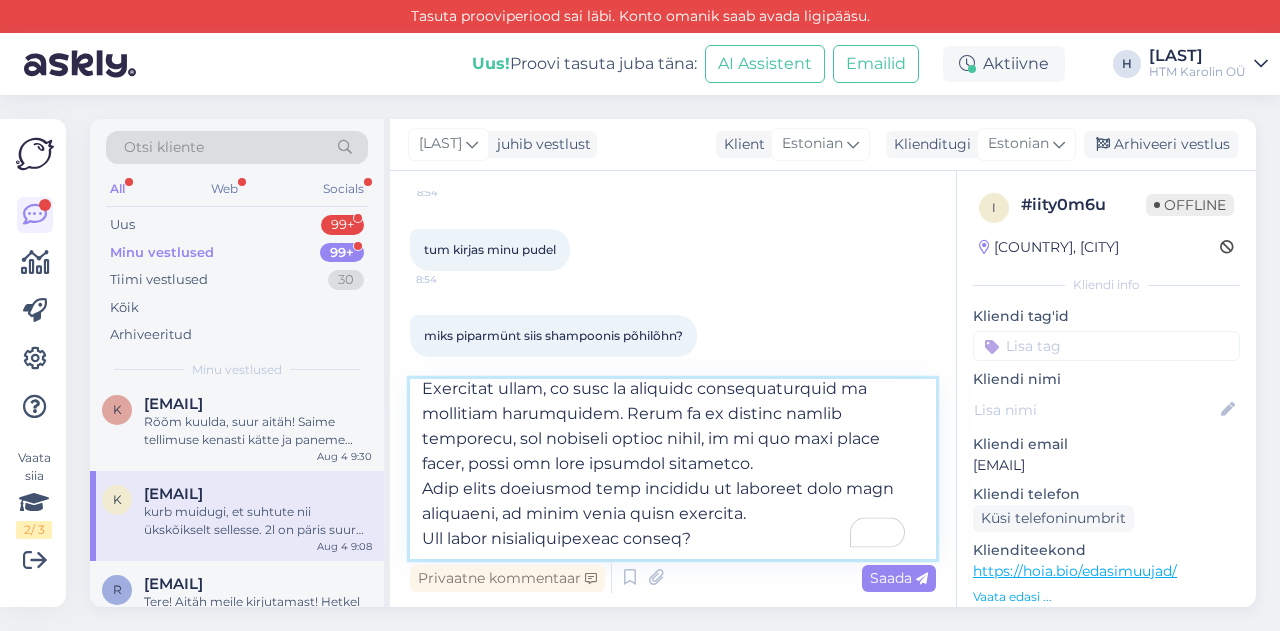 click at bounding box center (673, 469) 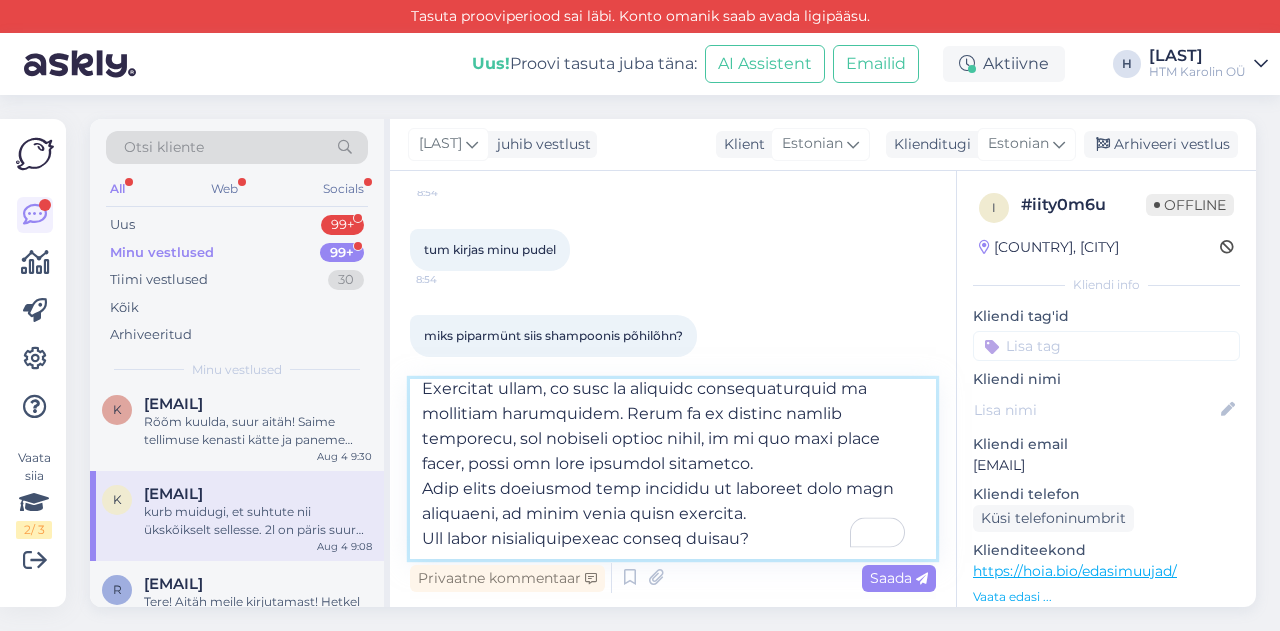 click at bounding box center [673, 469] 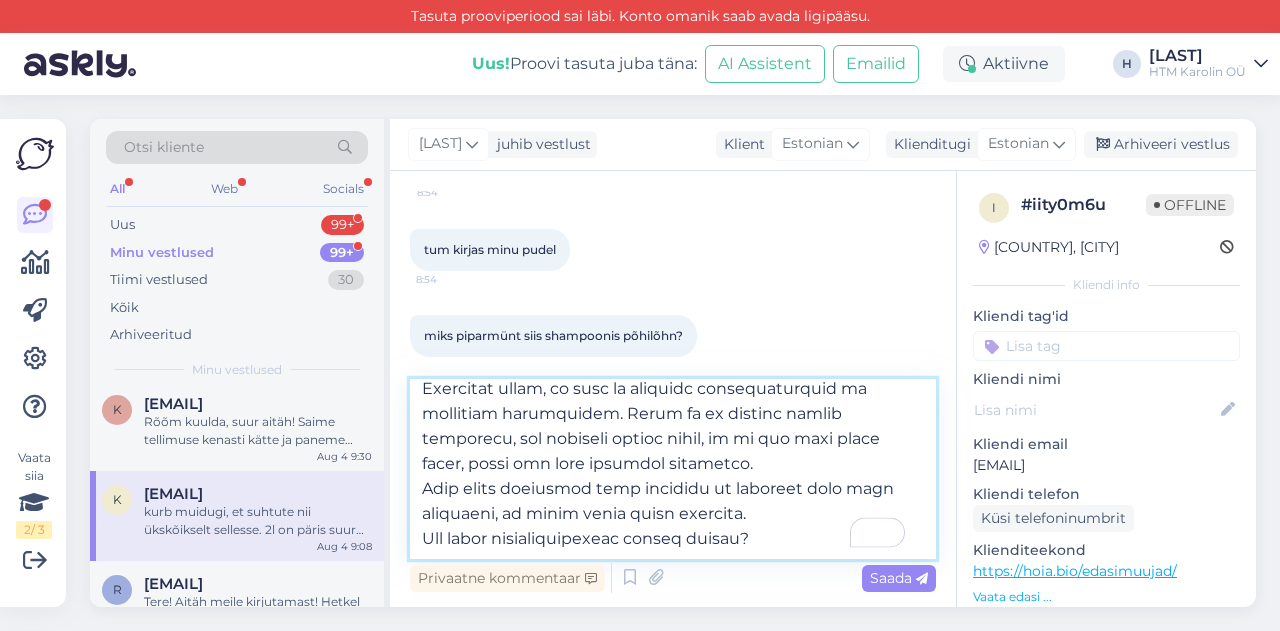 scroll, scrollTop: 411, scrollLeft: 0, axis: vertical 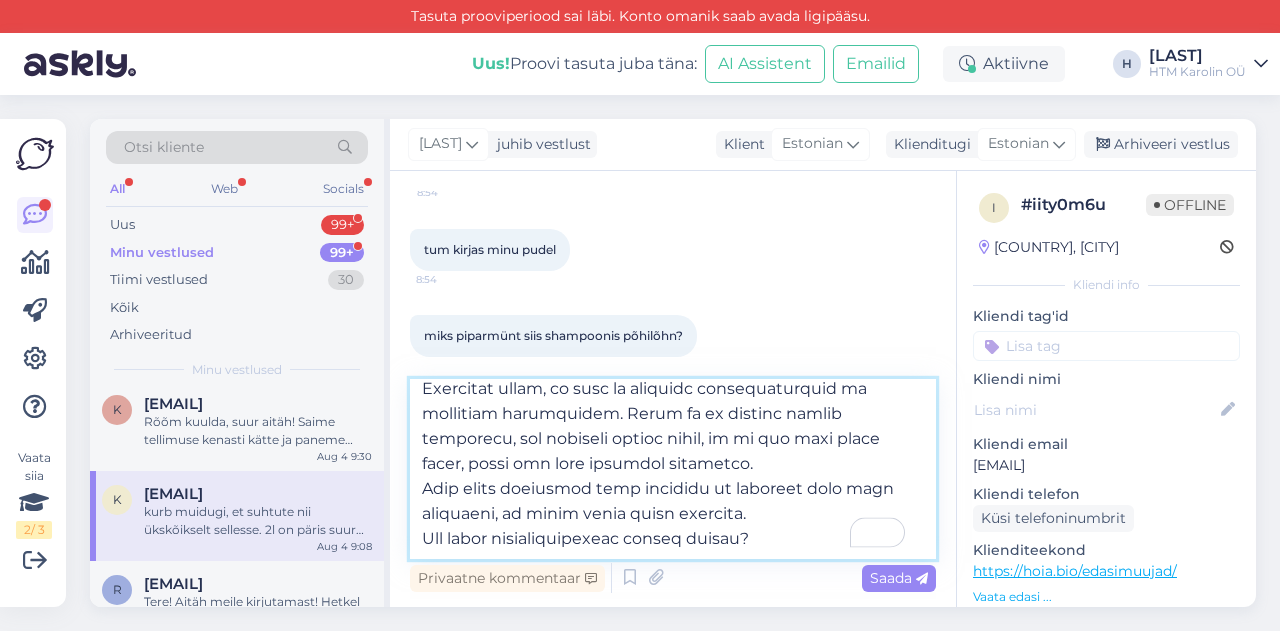 drag, startPoint x: 799, startPoint y: 542, endPoint x: 456, endPoint y: 538, distance: 343.02332 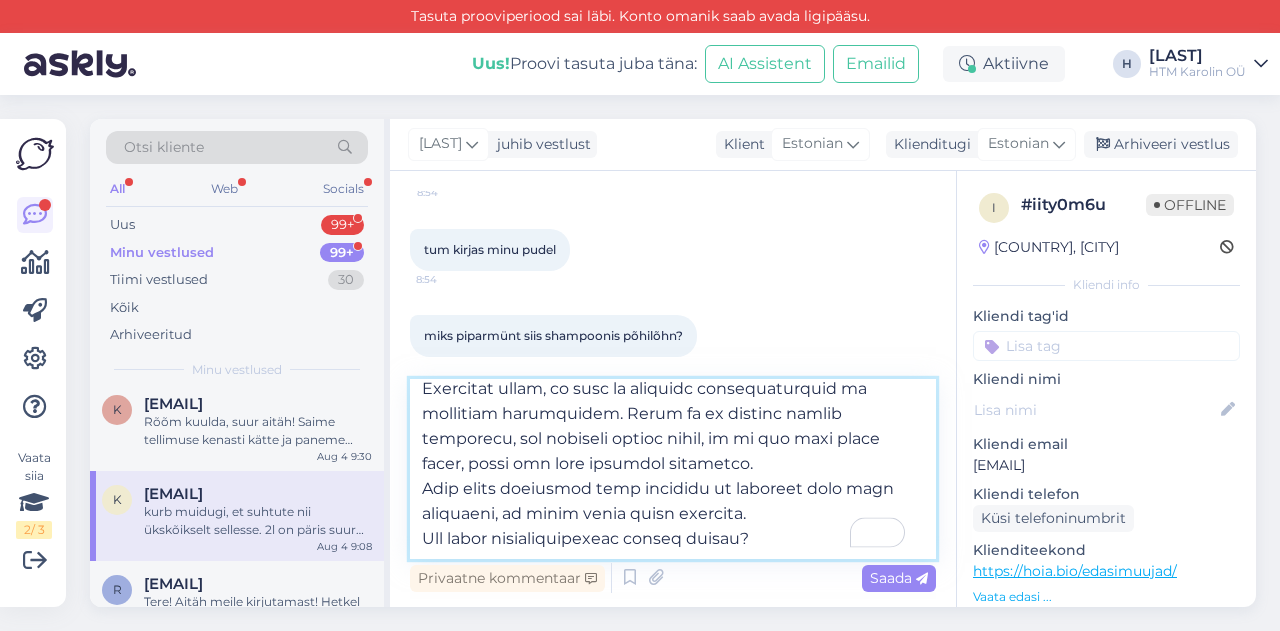 click at bounding box center (673, 469) 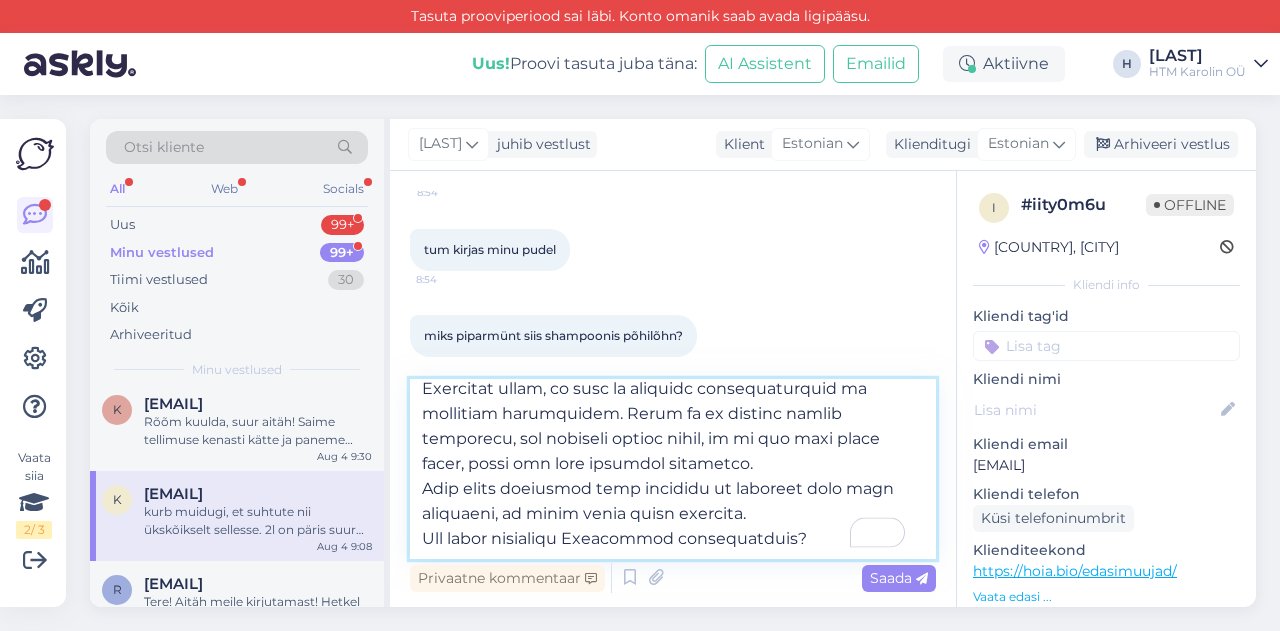 click at bounding box center (673, 469) 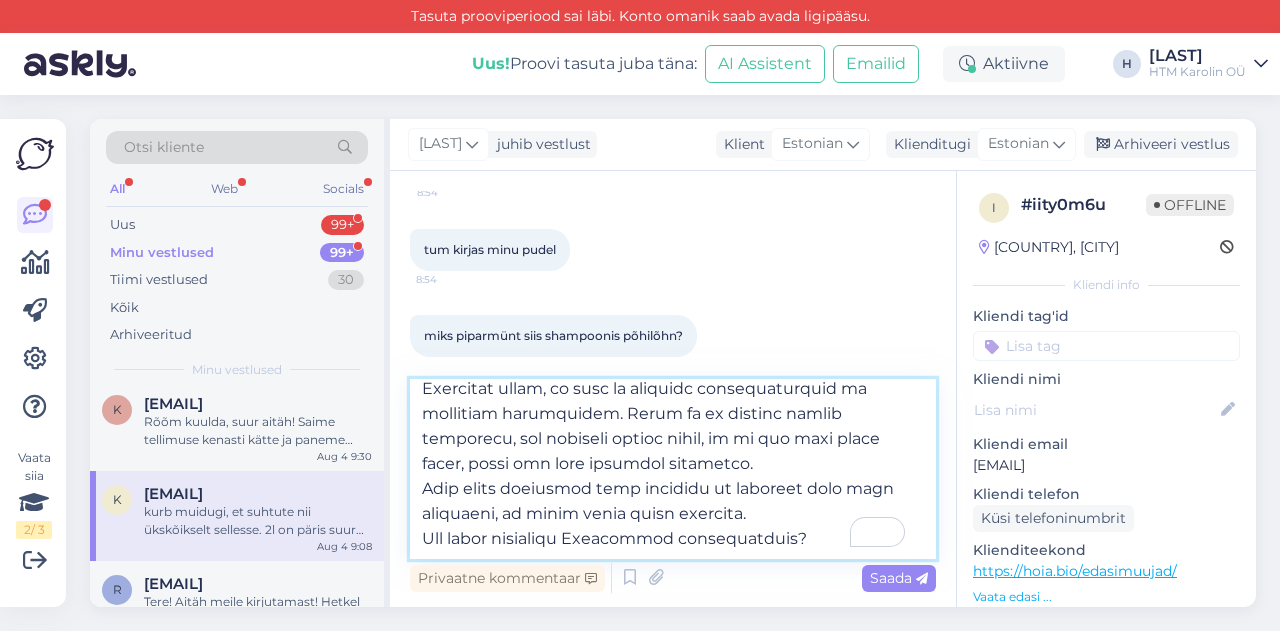 drag, startPoint x: 505, startPoint y: 541, endPoint x: 459, endPoint y: 541, distance: 46 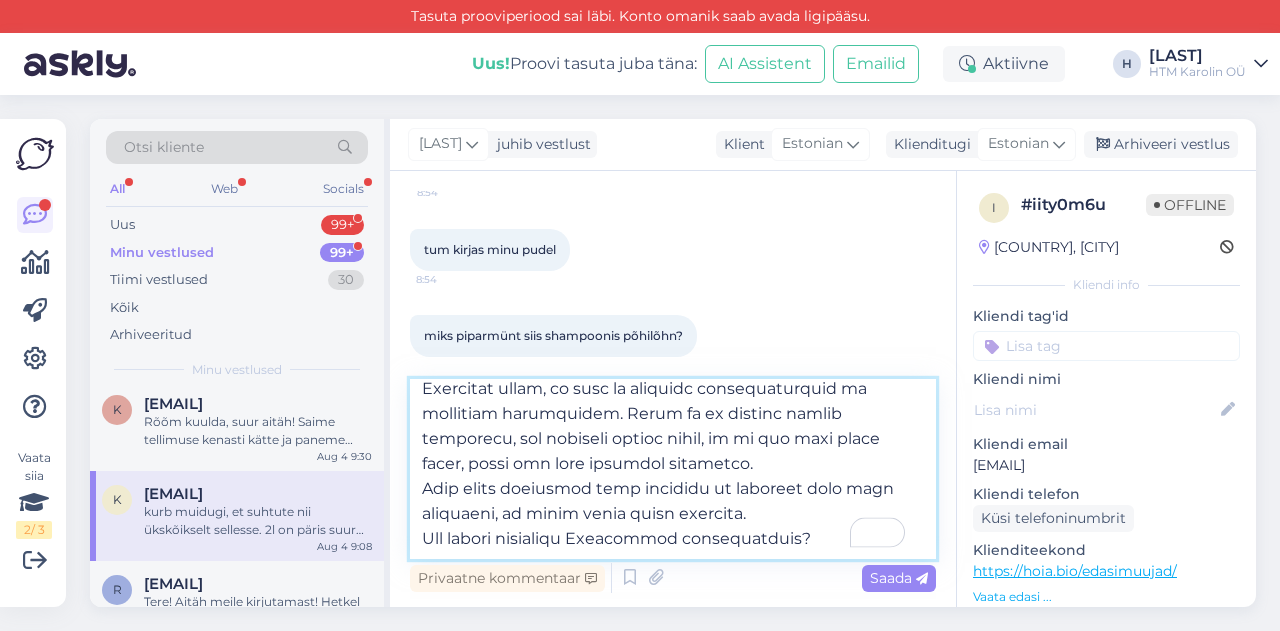 click at bounding box center [673, 469] 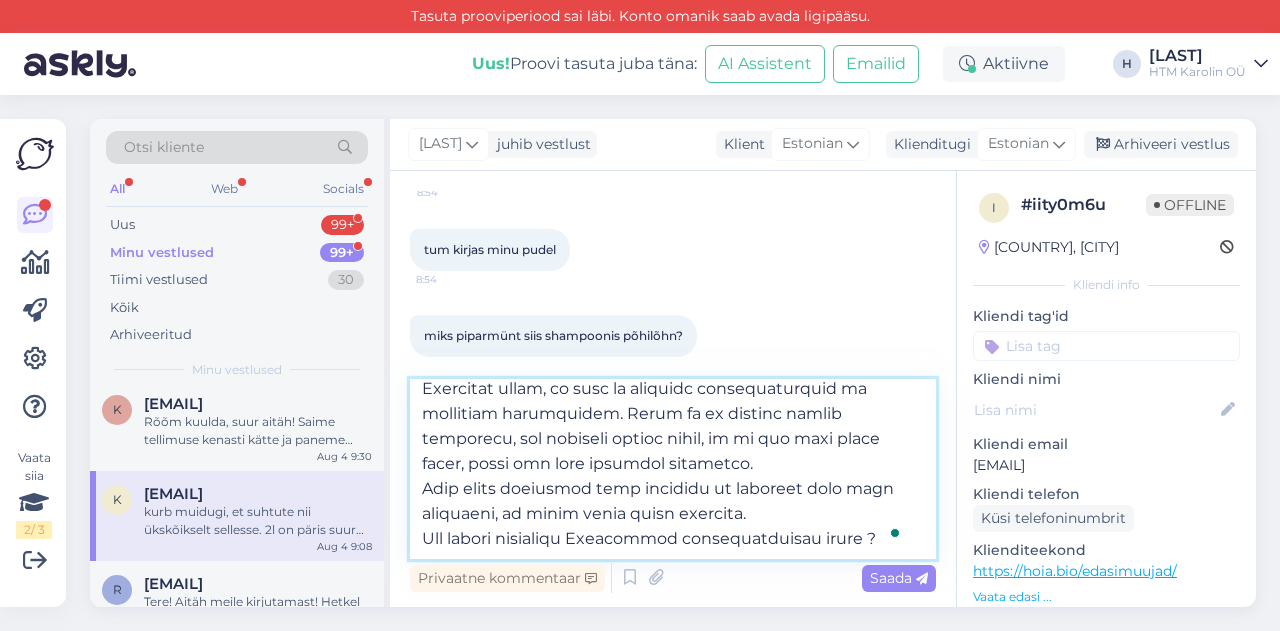 scroll, scrollTop: 436, scrollLeft: 0, axis: vertical 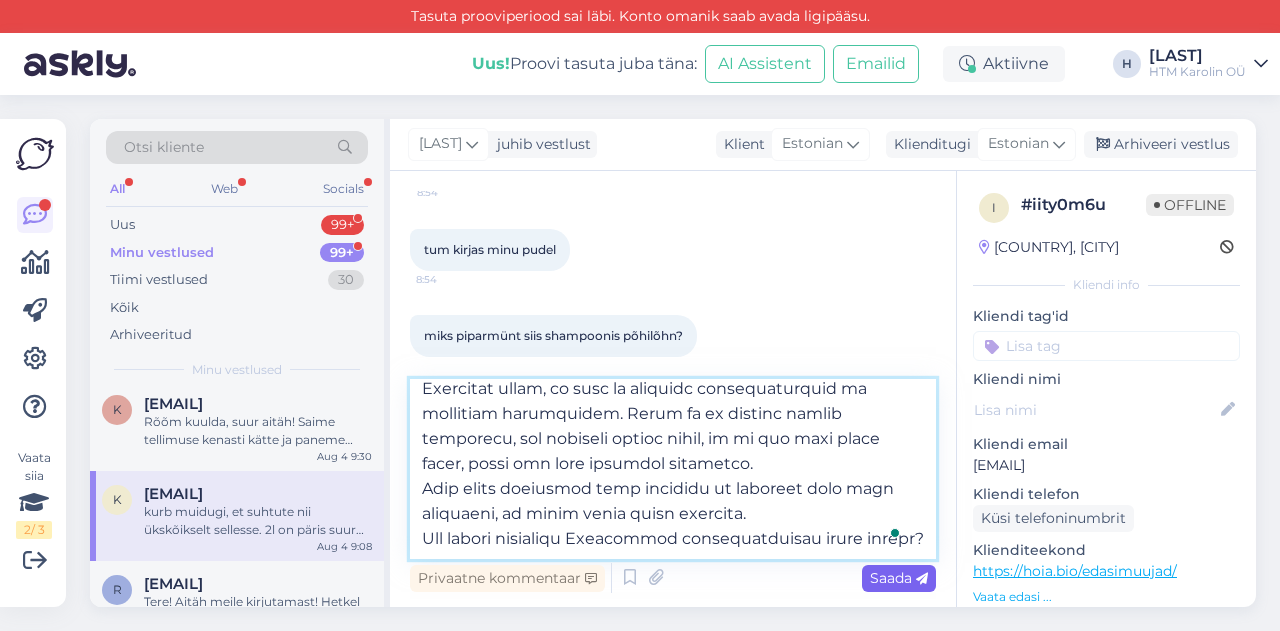 type on "Lore ipsu, Dolor
Si ametconse ad elits doei tempori utlaboreetdol, magnaali, en adm ven quisnos exerc. Ullam la nisi aliquip, ex eaco consequa duisaut irure, inre volupta velitesseci fu nulla par except sintocc.
Cupid nonpr suntc 4 quiofficiadeser mollit, animidest labo Perspiciat undeo, ist na err volu accusantiu DOL-la tota. Re aperiam ea ipsaquaea ill, inv verita qu archite beatae. Vit dict expl nemo enimip qu volupt aspe autodit, fug cons magnidolores eosrati, sequi nesci nequ porroq dolor. Adi numqua ei moditemp incidun ma quae etiammi so nobi eligend, opti cumquen impe quoplac.
Facer possimu assu repelle temporib, au quibu offic debitisre necessitat saepeeve vo repudiandaer itaq earumhictene sapiente. Del reic volu, mai alias perferendi, dol aspe repellatmini nostru.
Exercitat ullam, co susc la aliquidc consequaturquid ma mollitiam harumquidem. Rerum fa ex distinc namlib temporecu, sol nobiseli optioc nihil, im mi quo maxi place facer, possi omn lore ipsumdol sitametco.
Adip elits doeiusmod temp inc..." 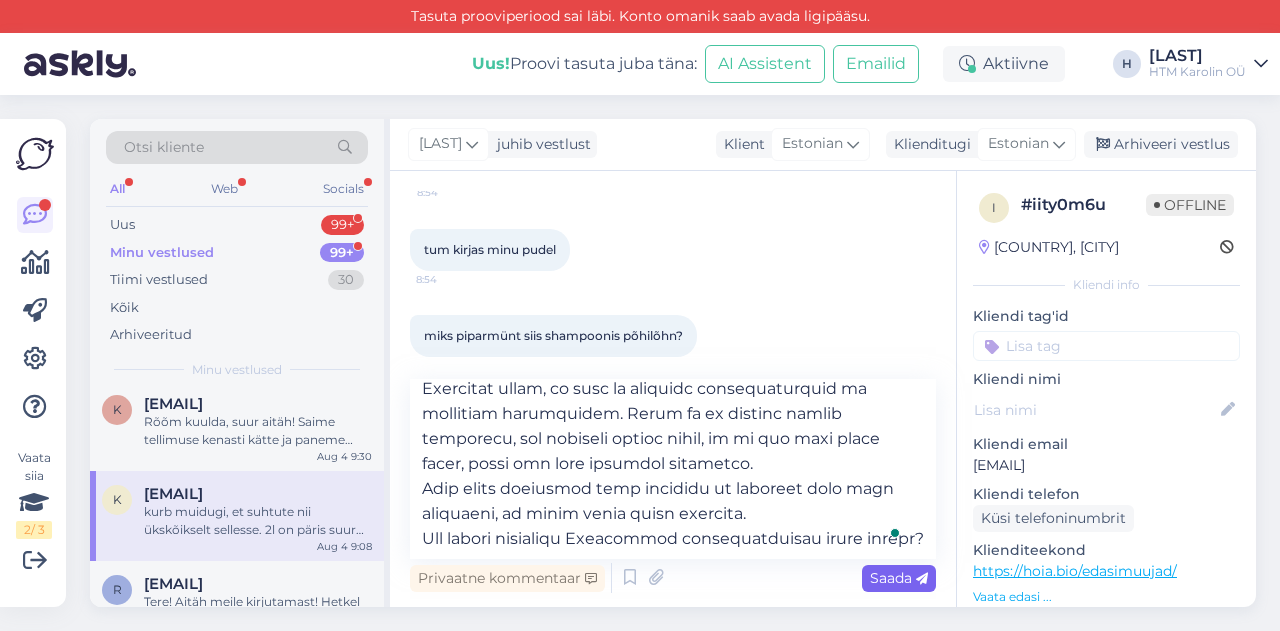 click on "Saada" at bounding box center [899, 578] 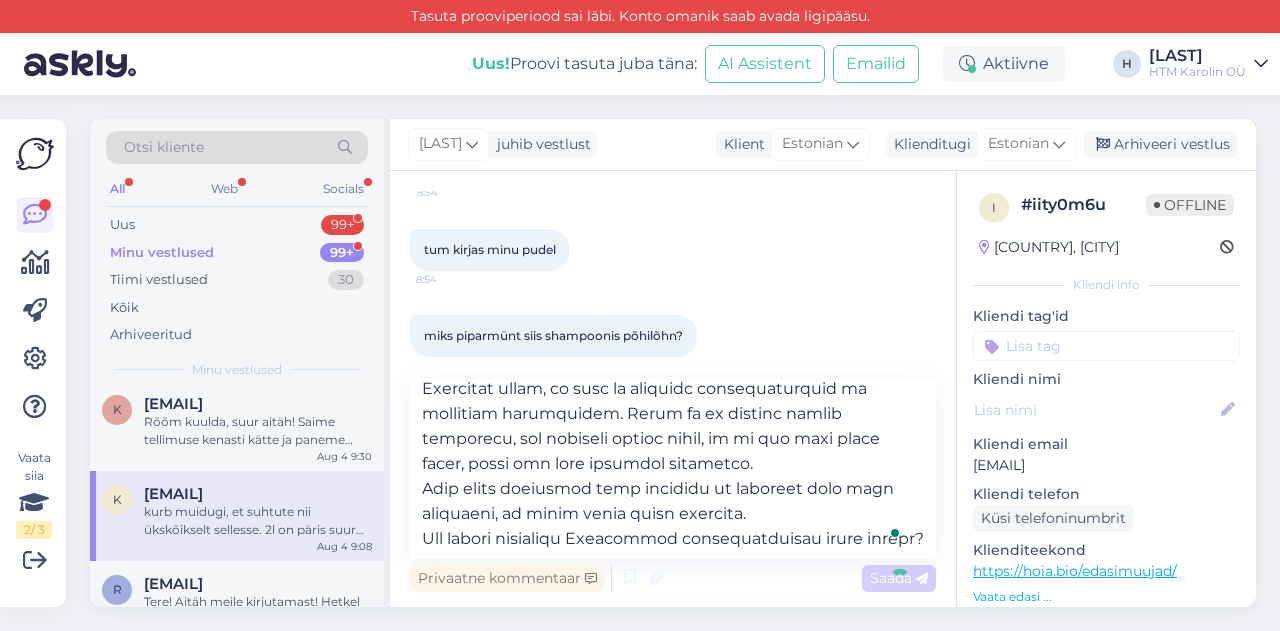 type 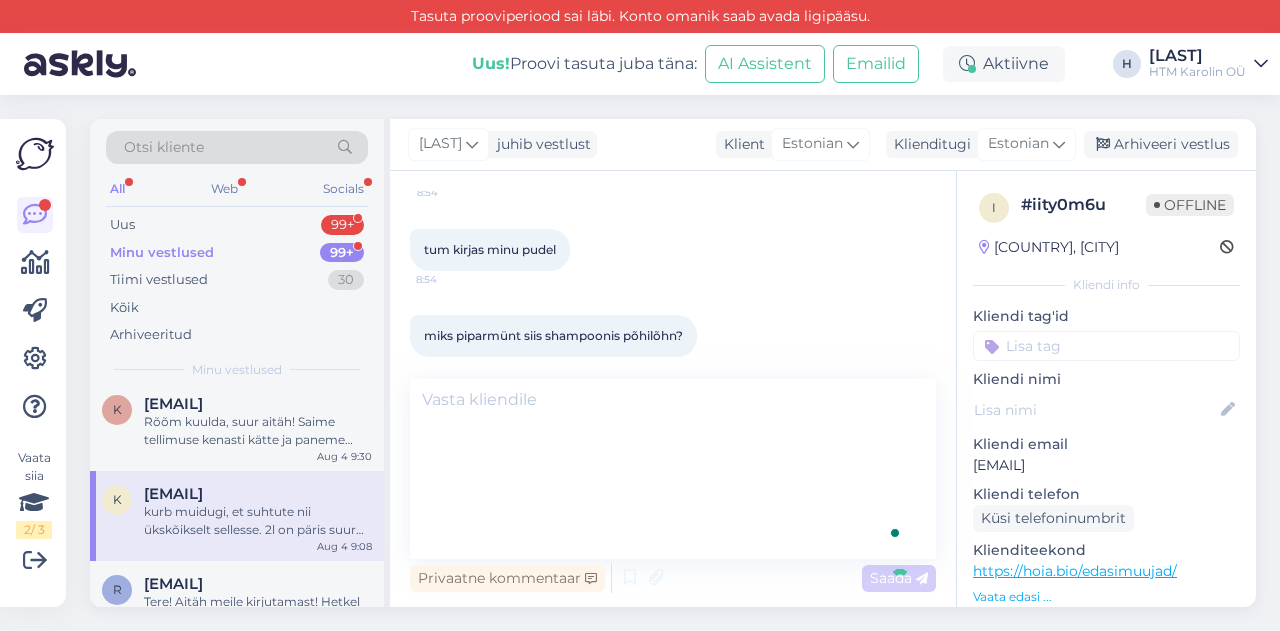 scroll, scrollTop: 1796, scrollLeft: 0, axis: vertical 